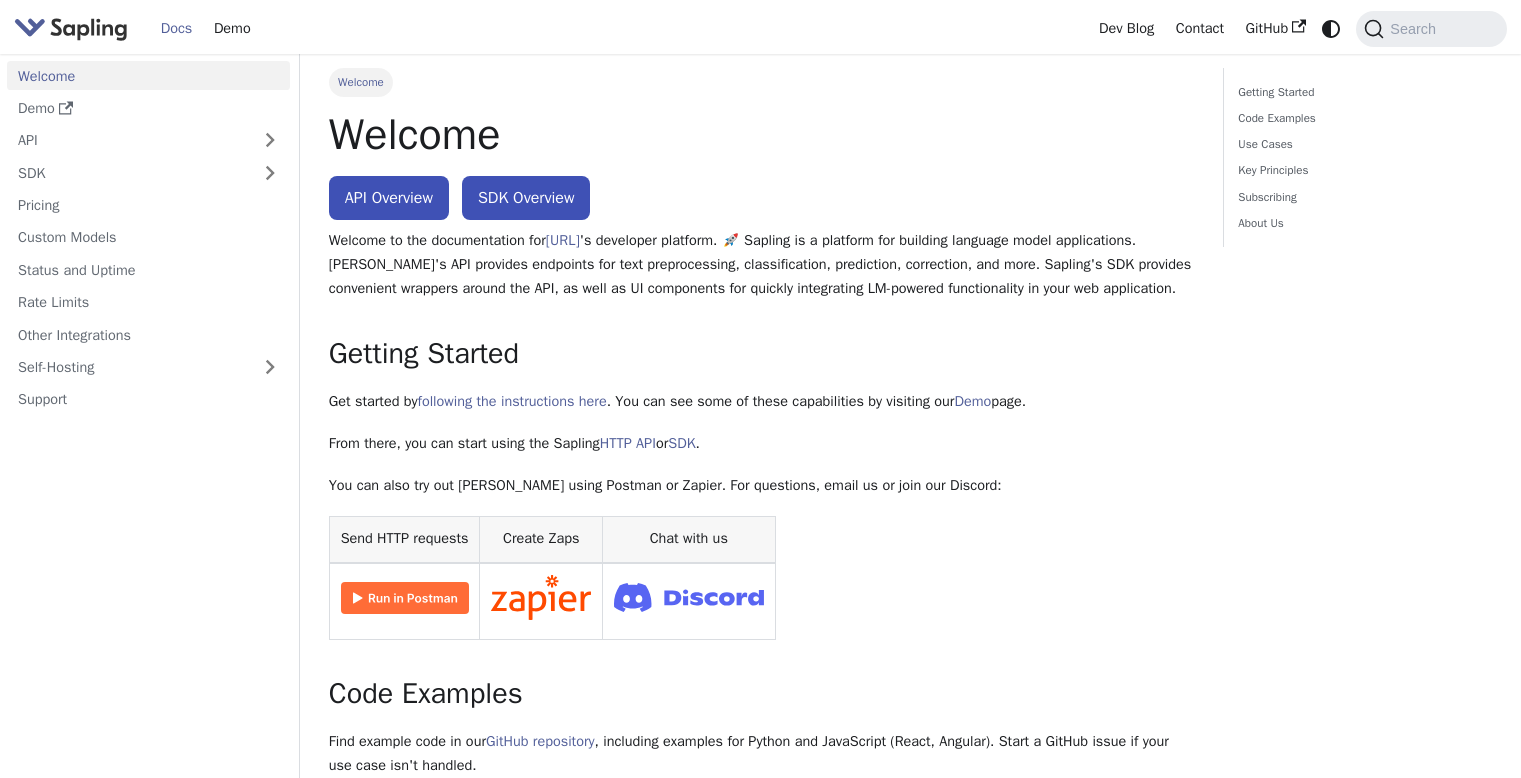 scroll, scrollTop: 0, scrollLeft: 0, axis: both 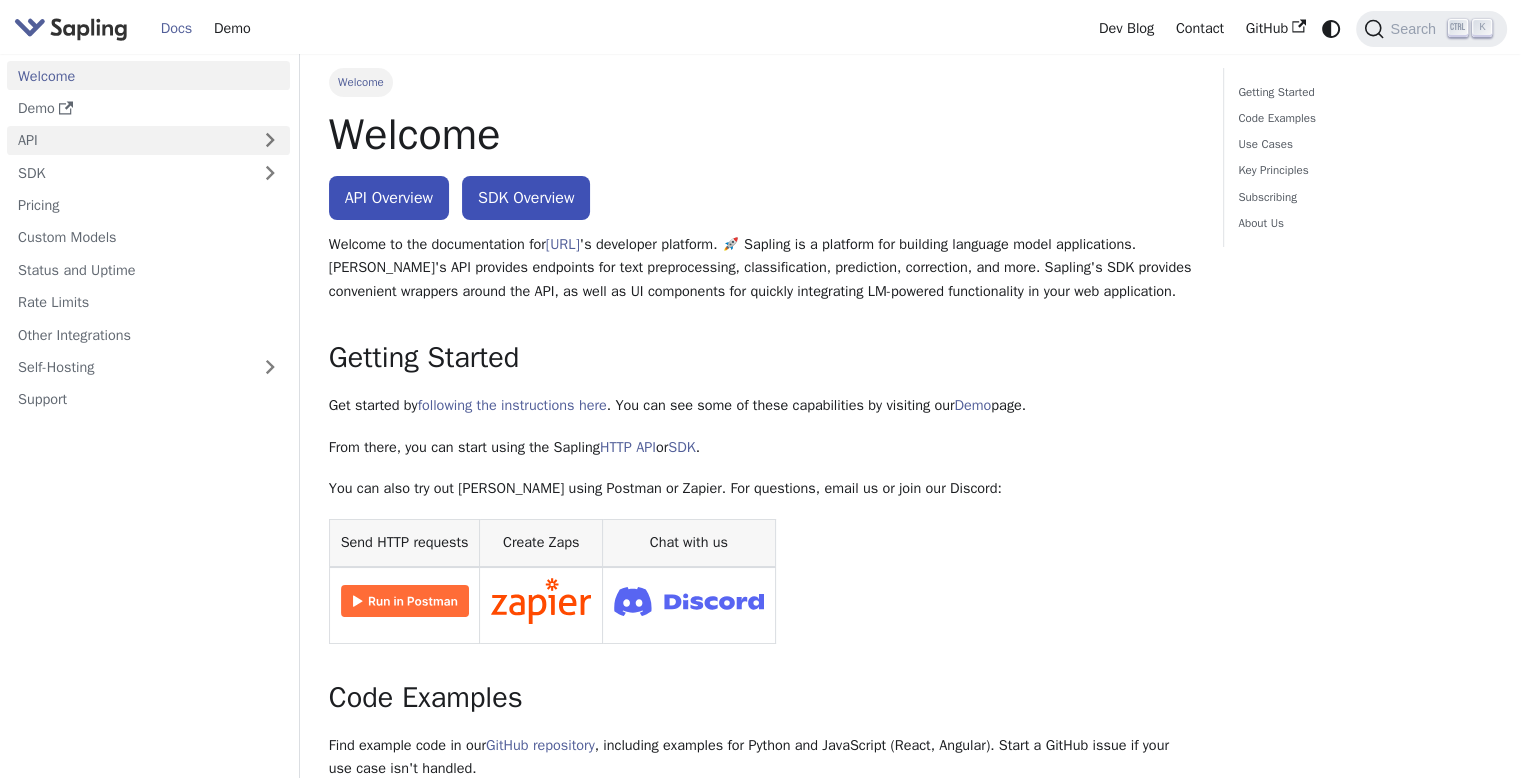 click on "API" at bounding box center (128, 140) 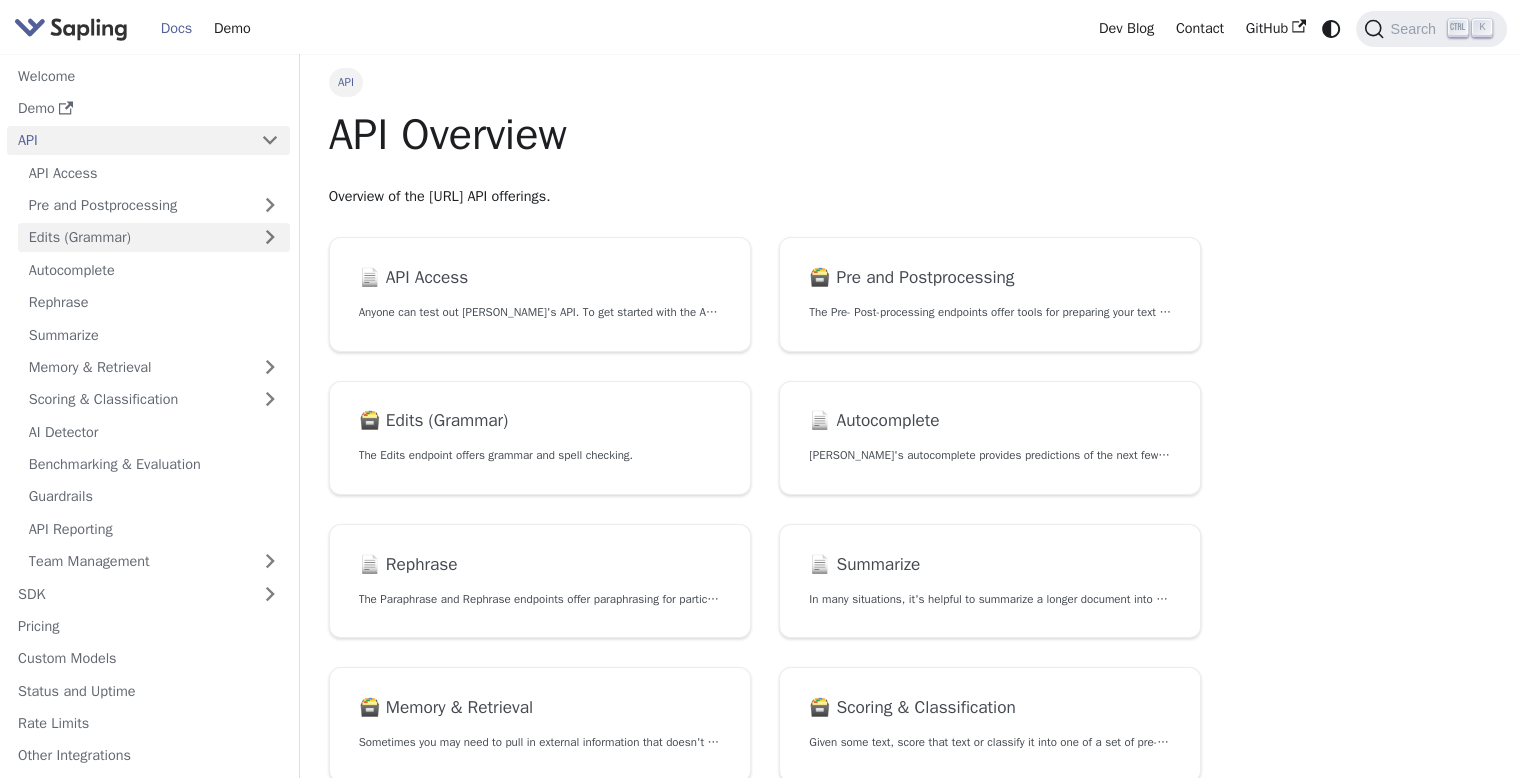 click on "Edits (Grammar)" at bounding box center [154, 237] 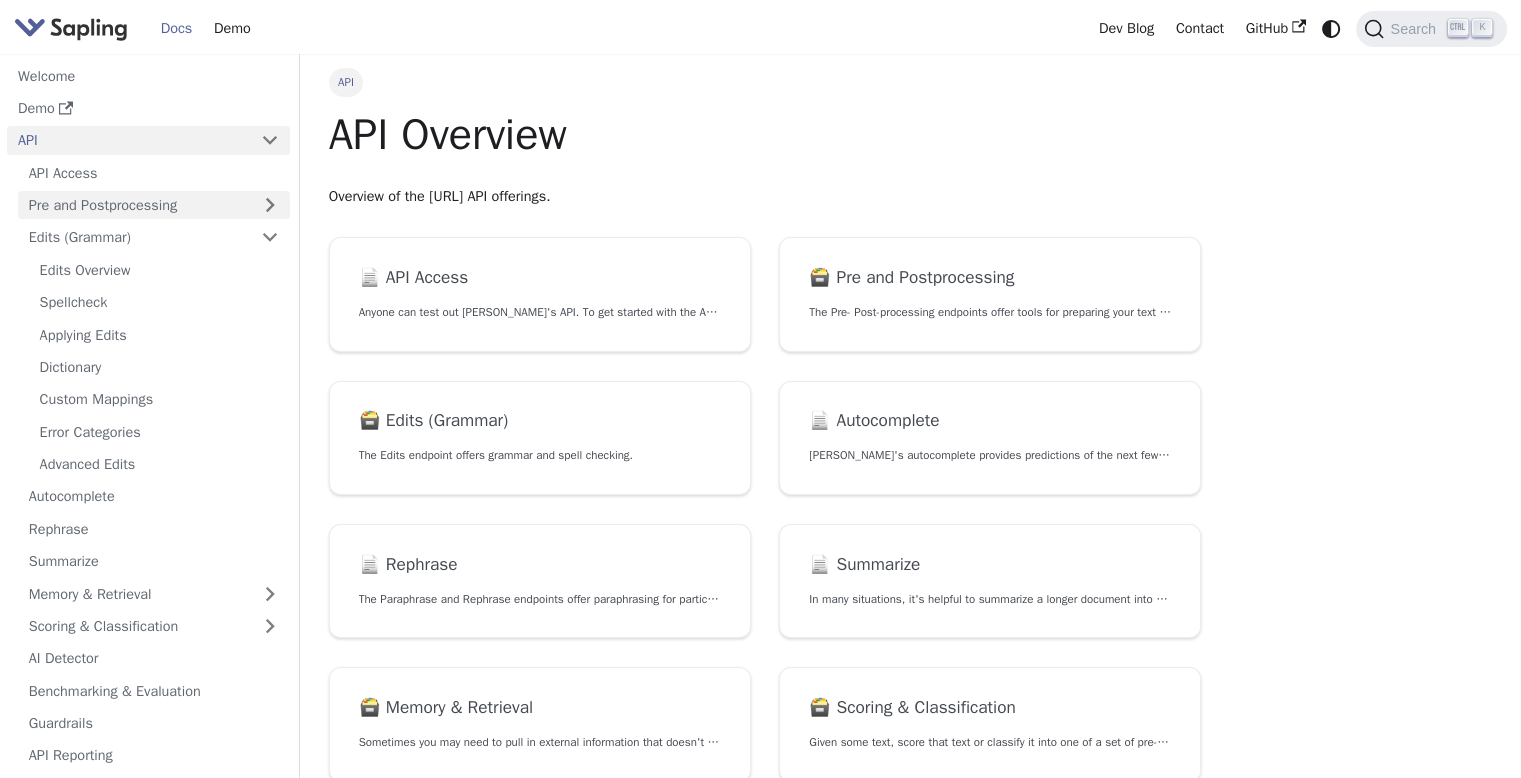 click on "Pre and Postprocessing" at bounding box center [154, 205] 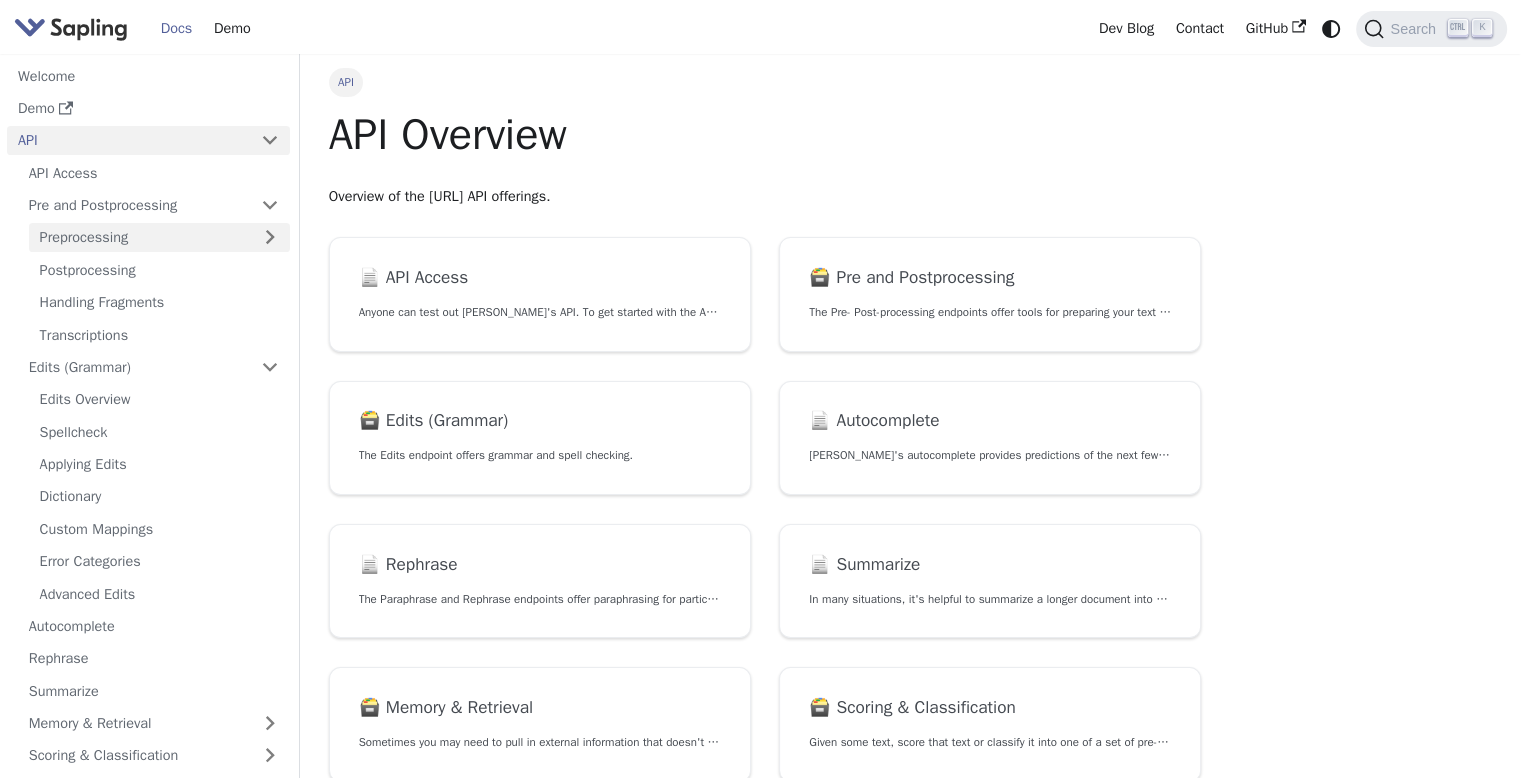 click on "Preprocessing" at bounding box center [159, 237] 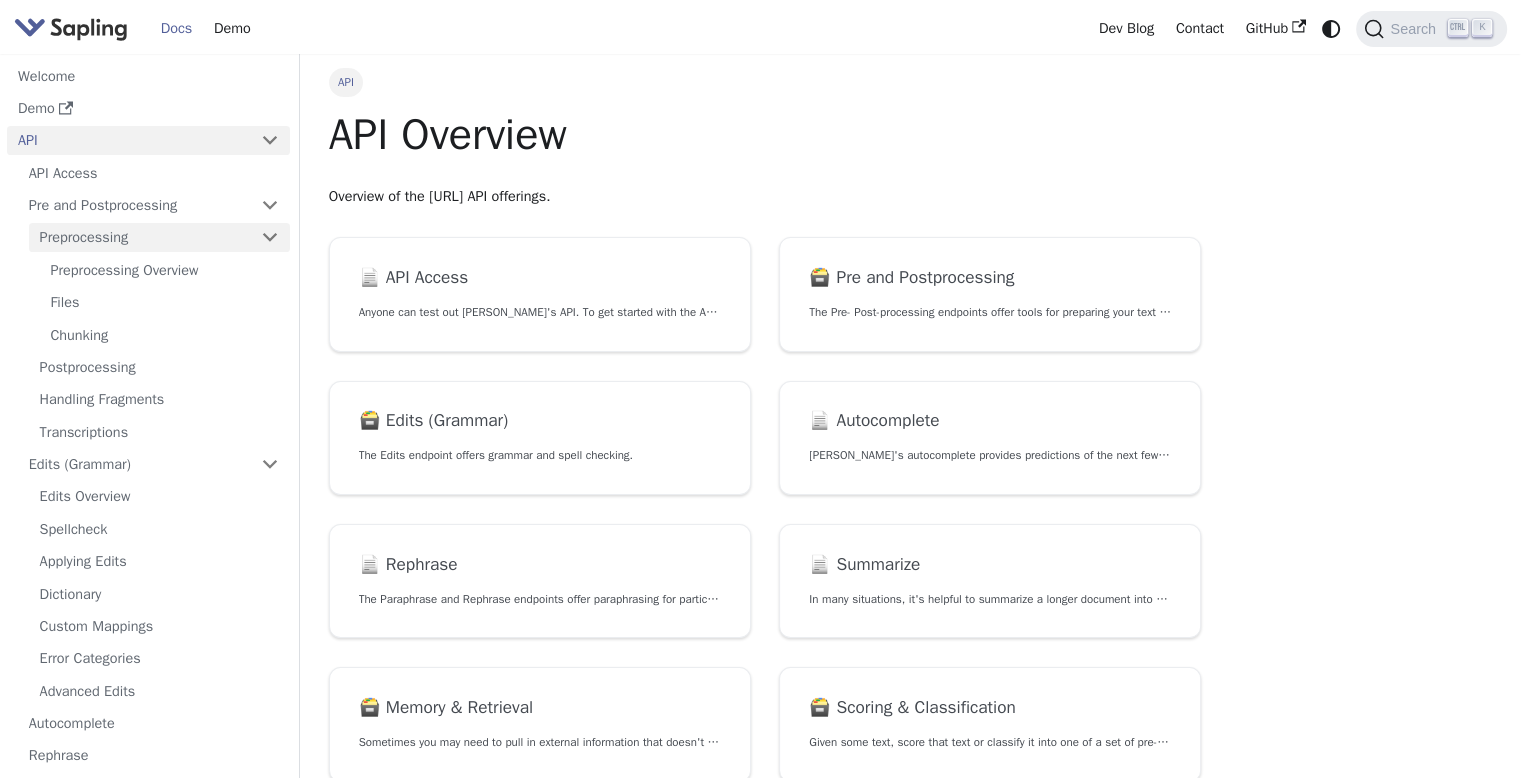 click on "Preprocessing" at bounding box center (159, 237) 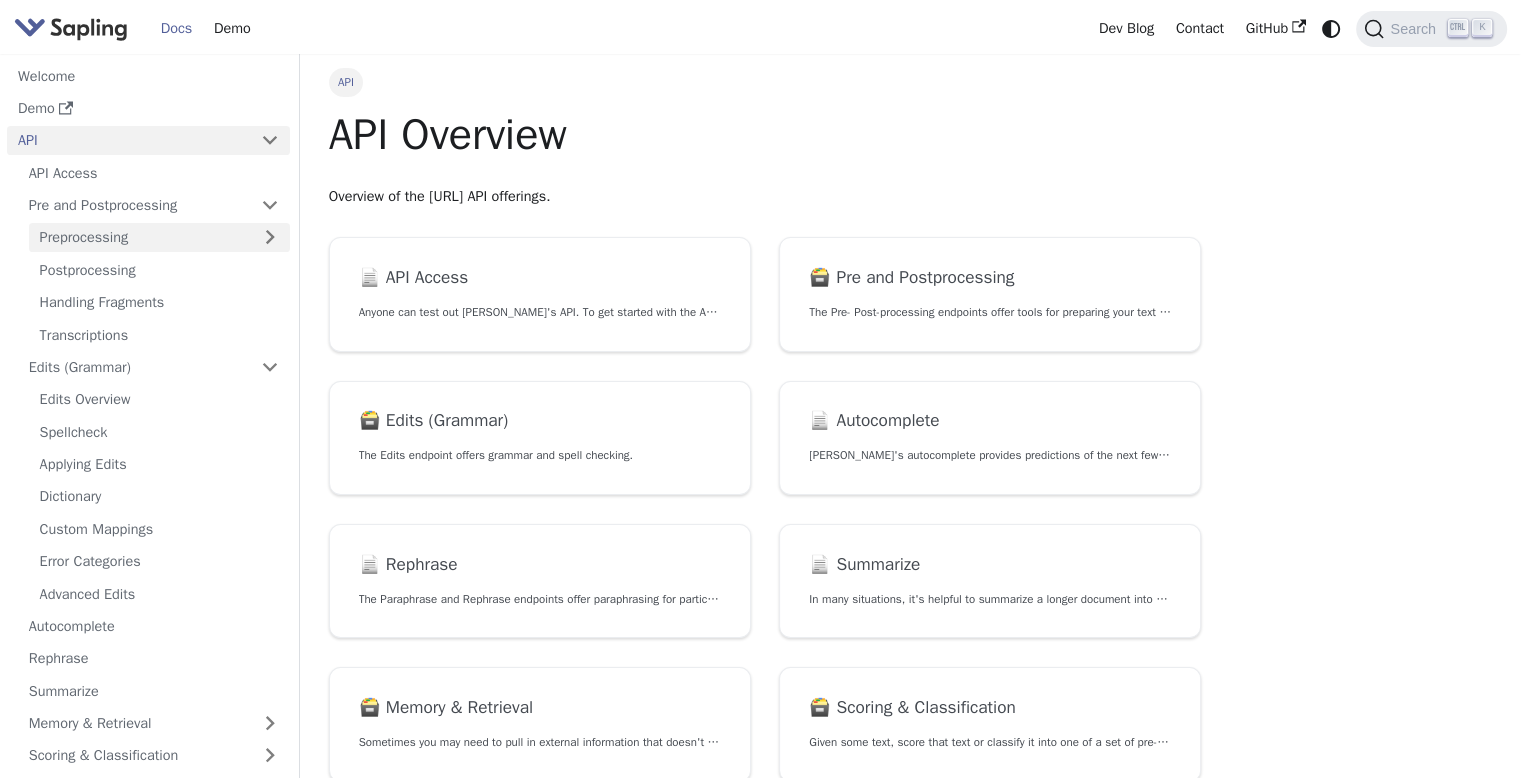 click on "Preprocessing" at bounding box center [159, 237] 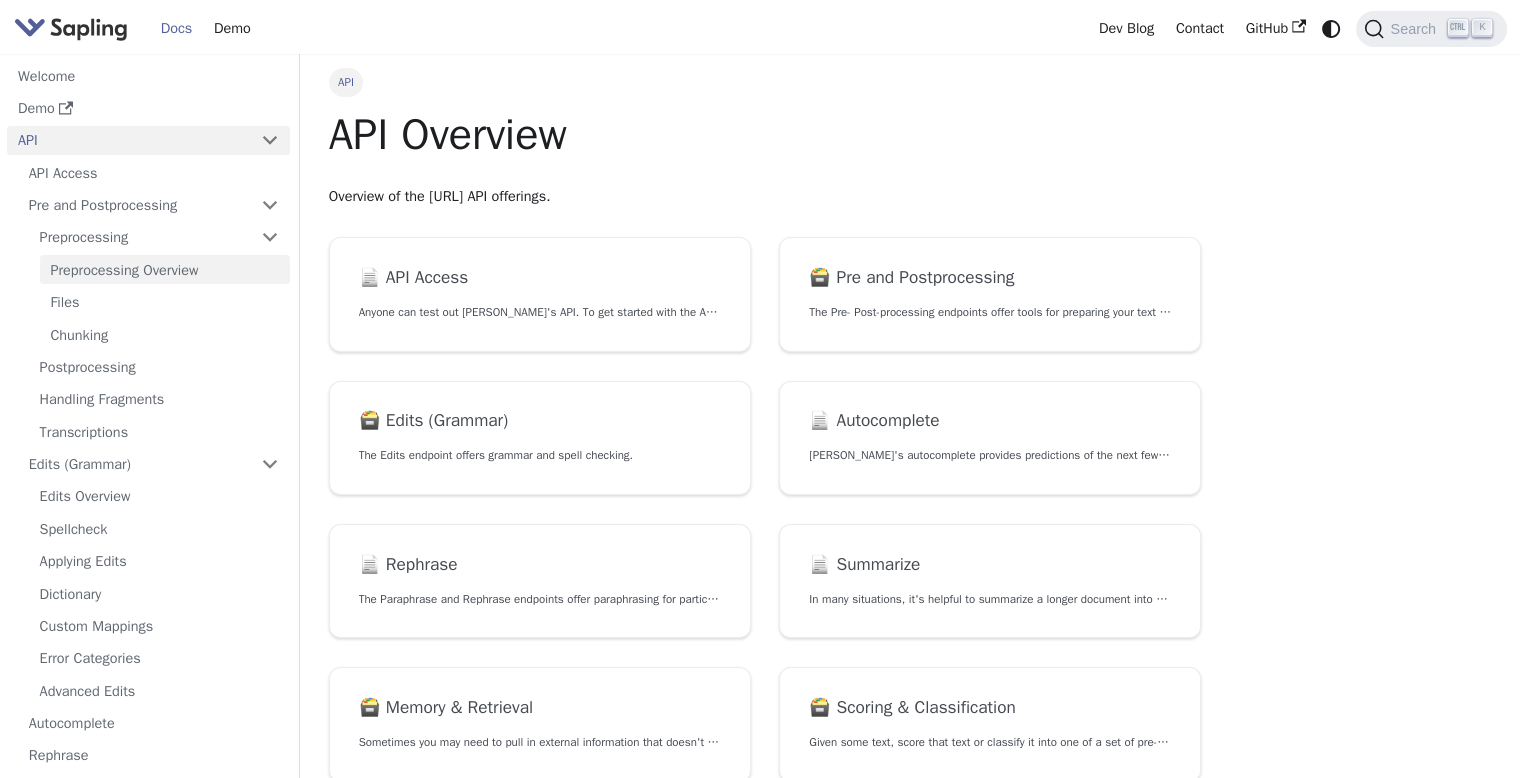 click on "Preprocessing Overview" at bounding box center (165, 269) 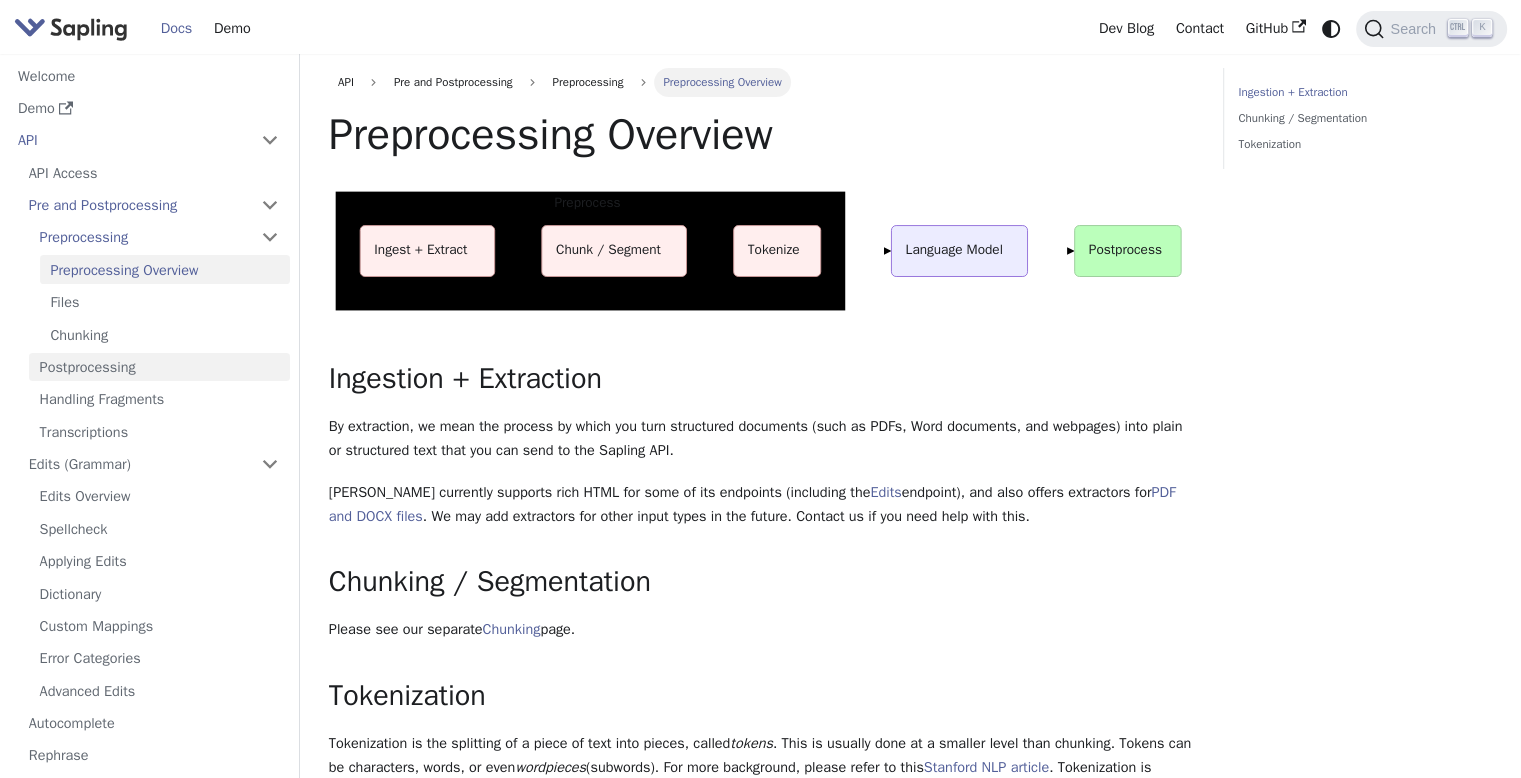 click on "Postprocessing" at bounding box center (159, 367) 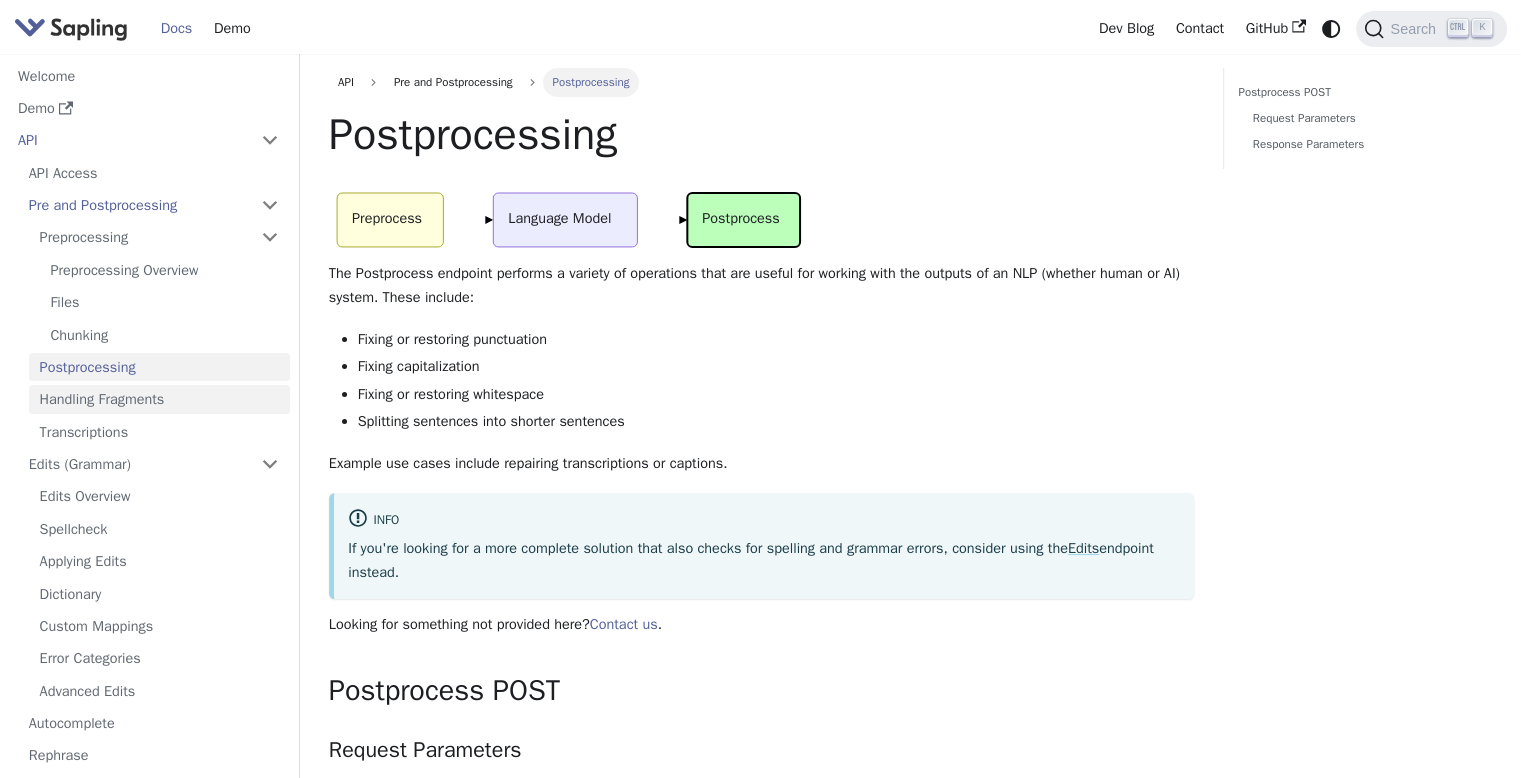 click on "Handling Fragments" at bounding box center (159, 399) 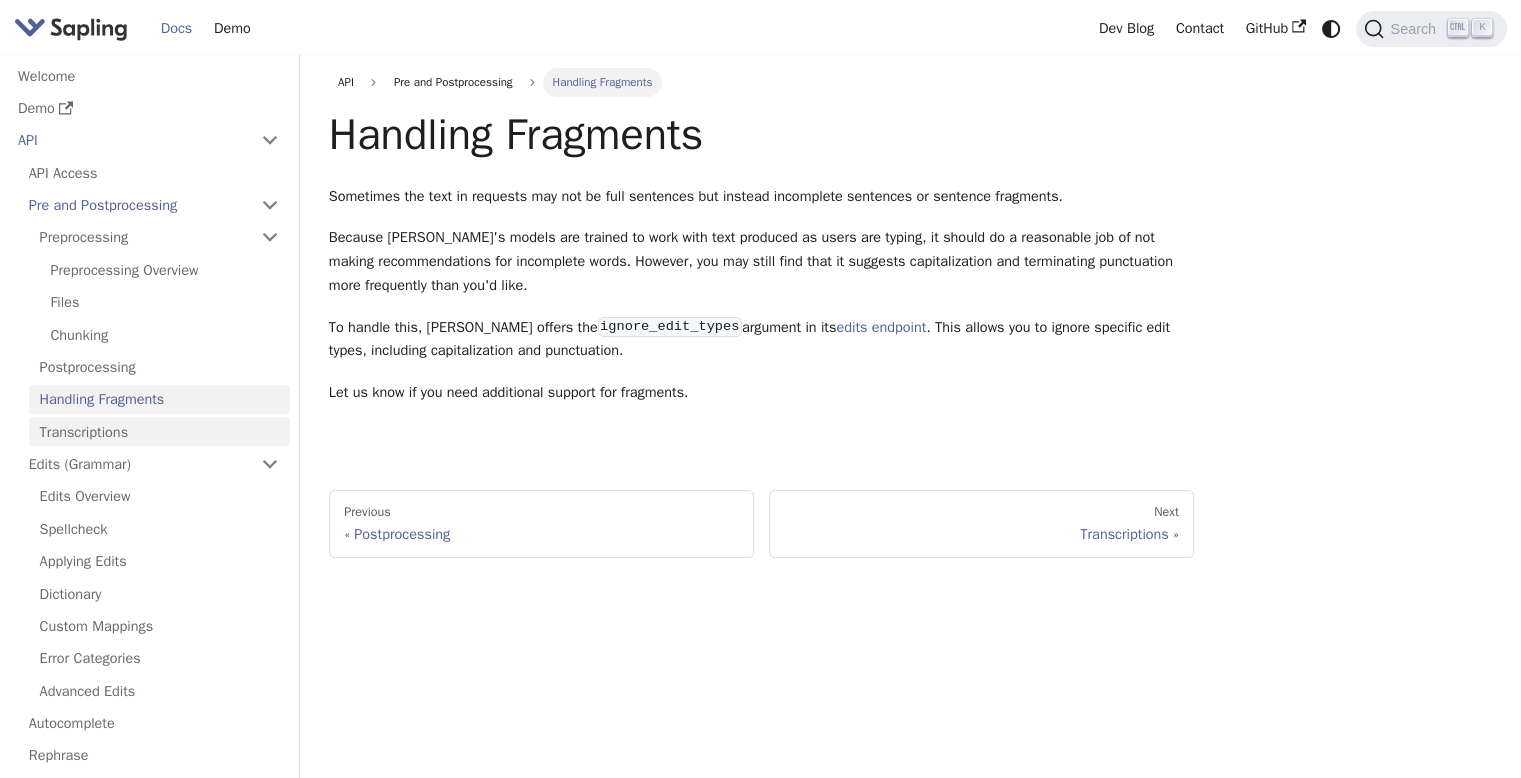 click on "Transcriptions" at bounding box center [159, 431] 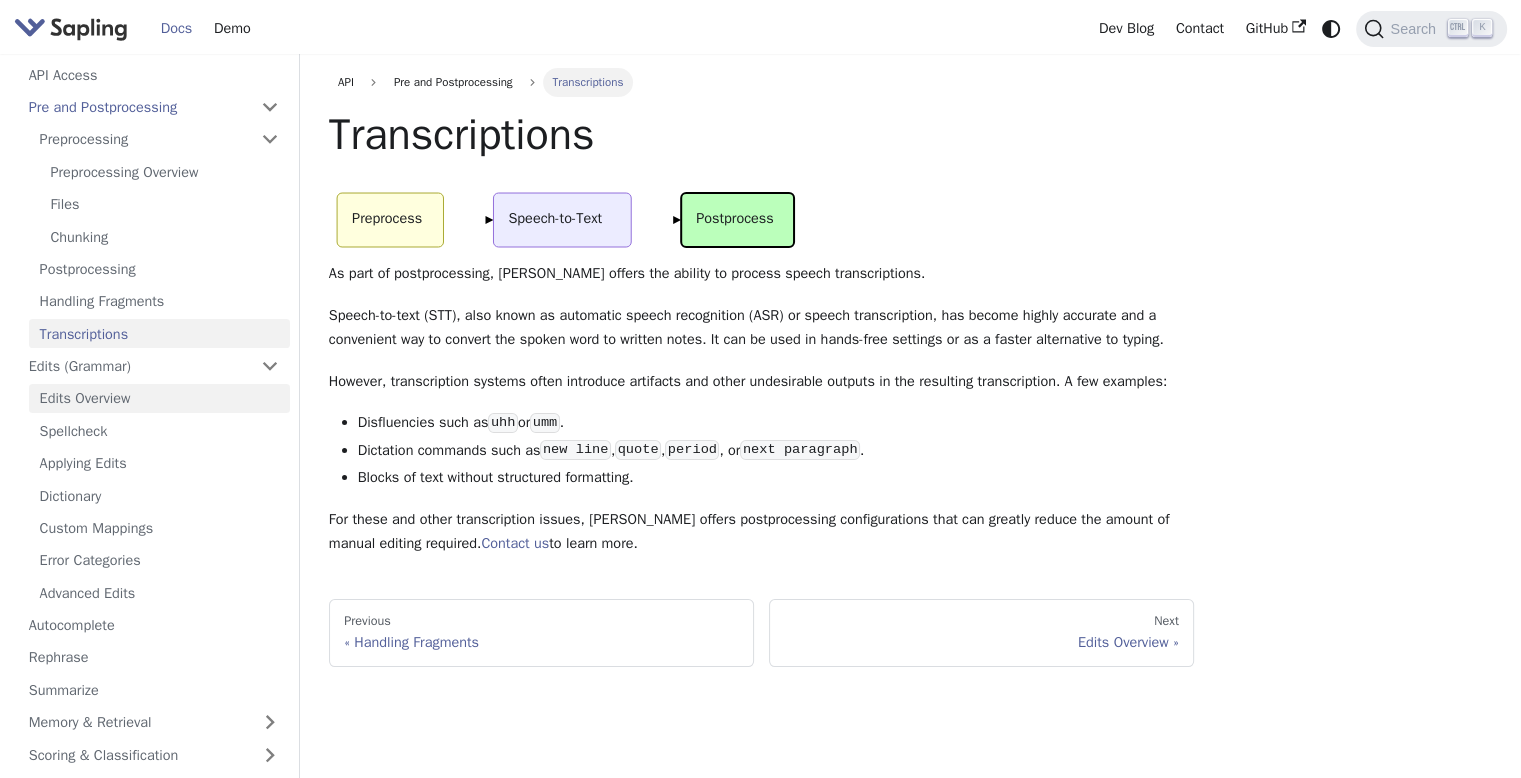 scroll, scrollTop: 99, scrollLeft: 0, axis: vertical 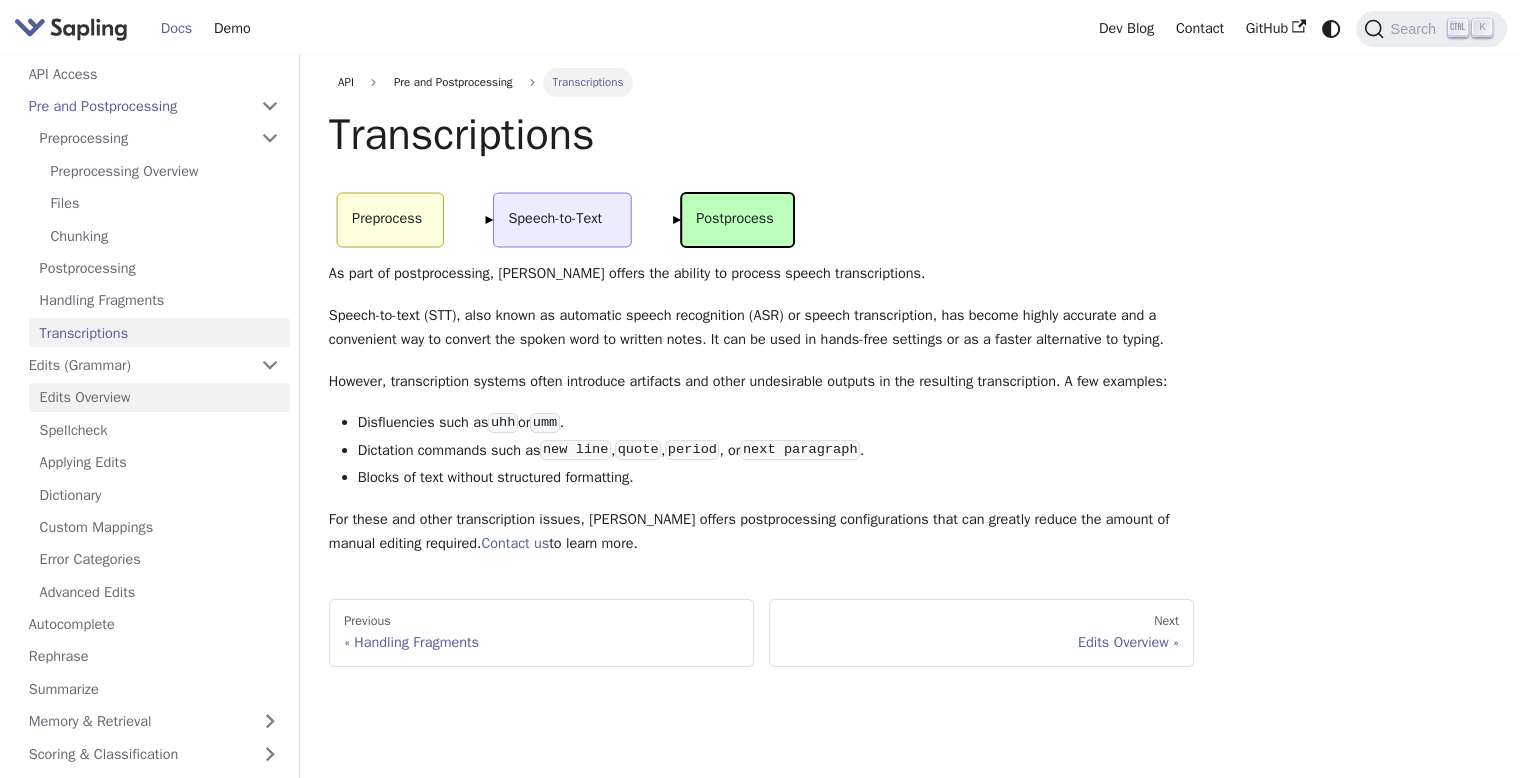 click on "Edits Overview" at bounding box center [159, 397] 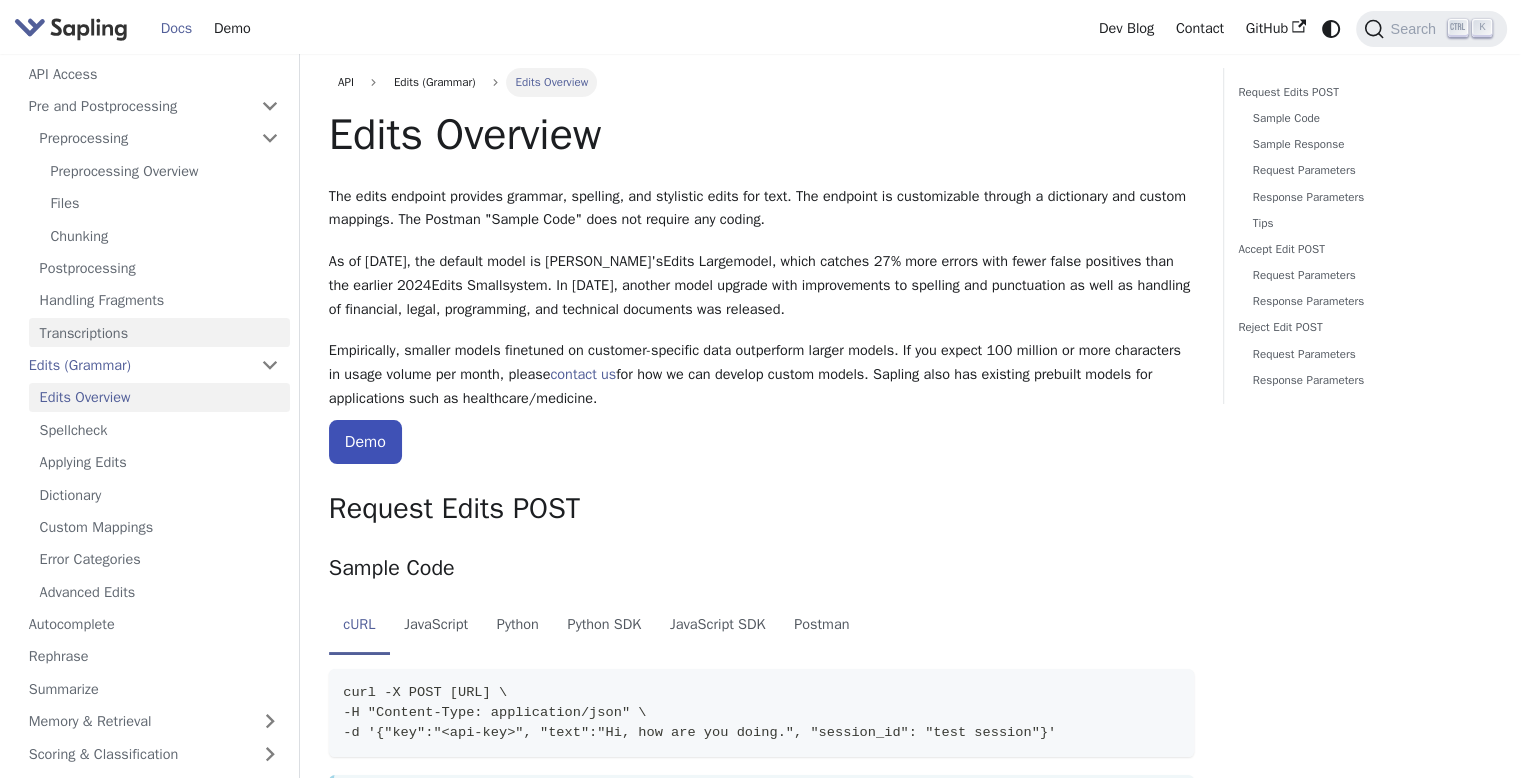 click on "Transcriptions" at bounding box center [159, 332] 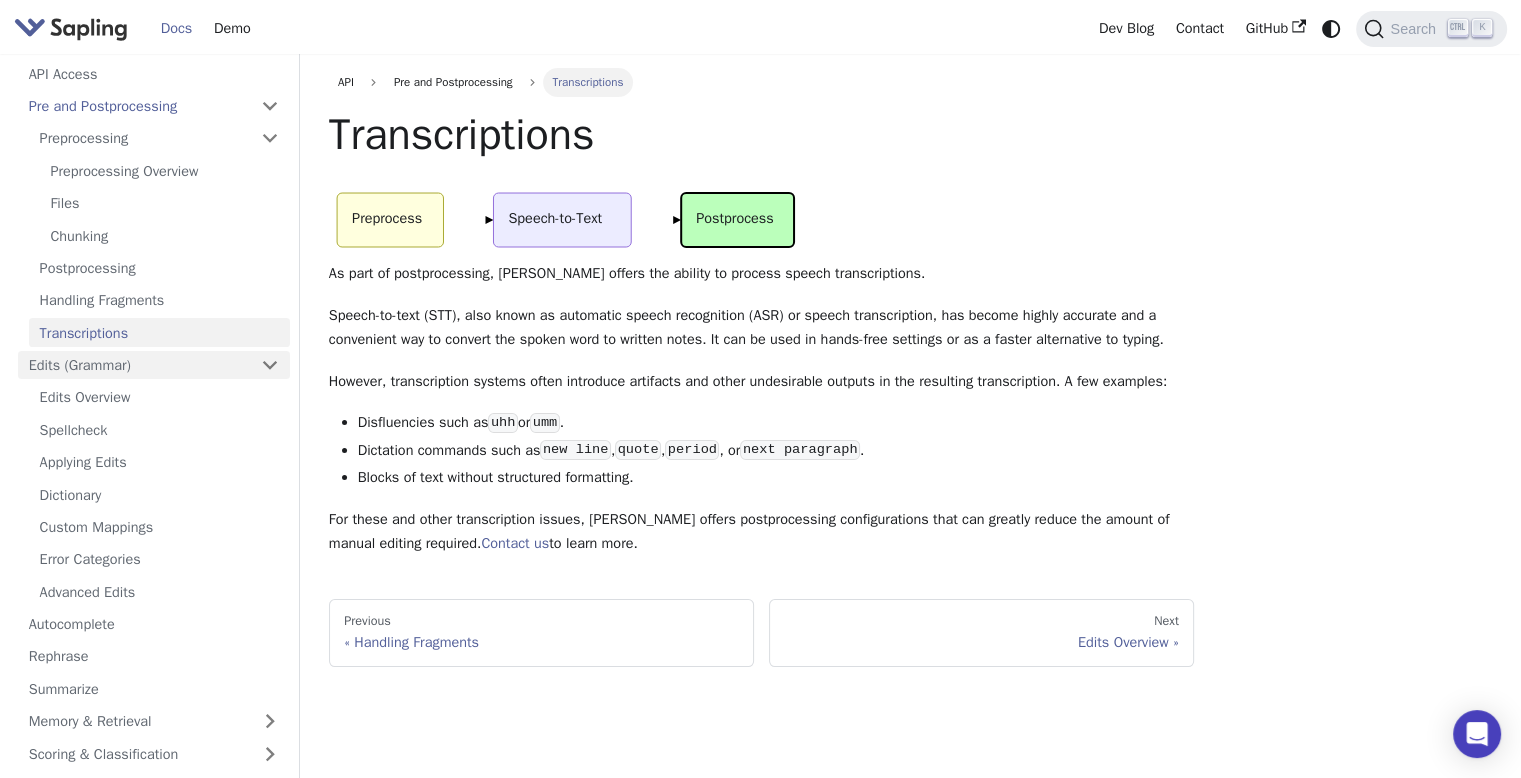 click on "Edits (Grammar)" at bounding box center [154, 365] 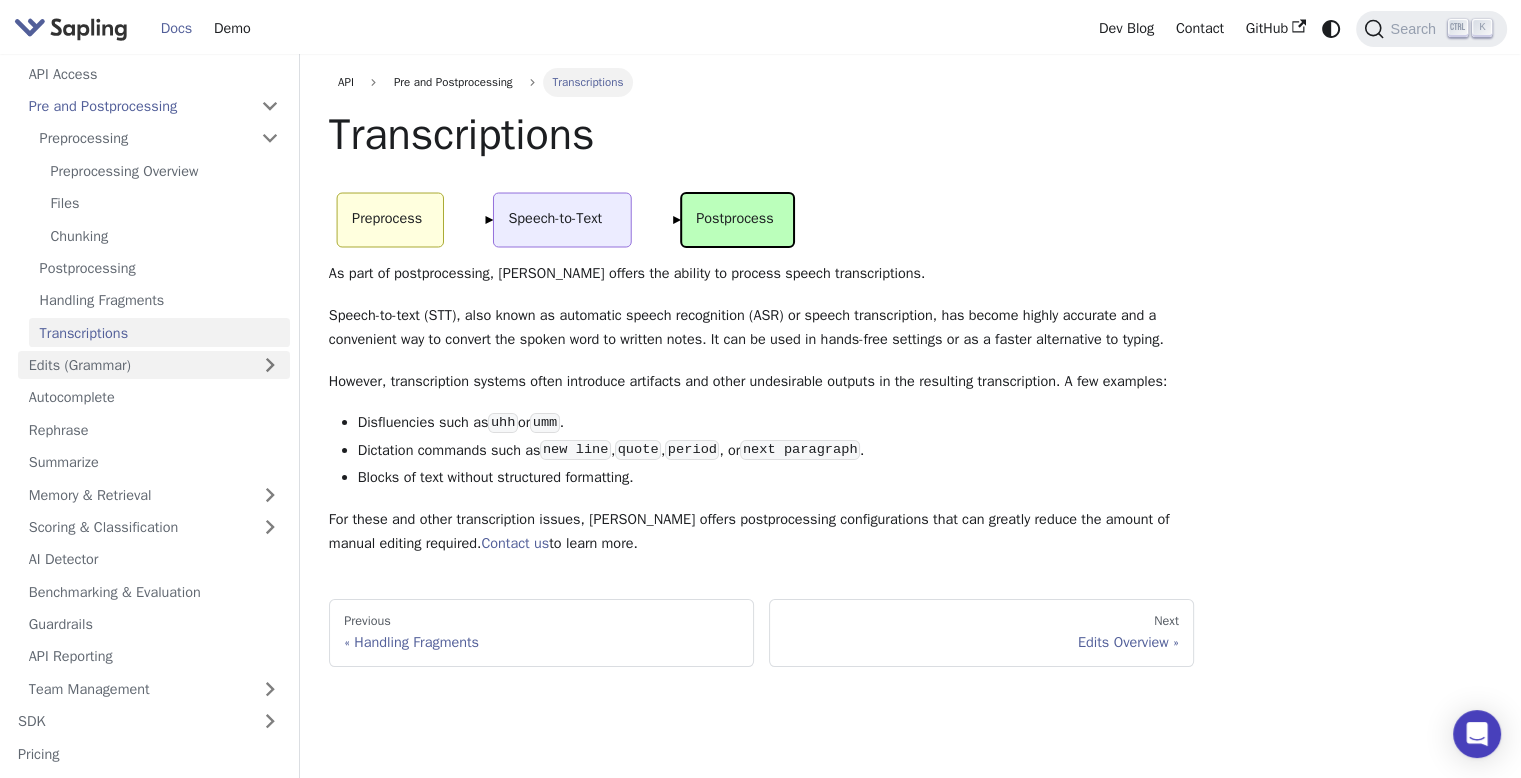 click on "Edits (Grammar)" at bounding box center (154, 365) 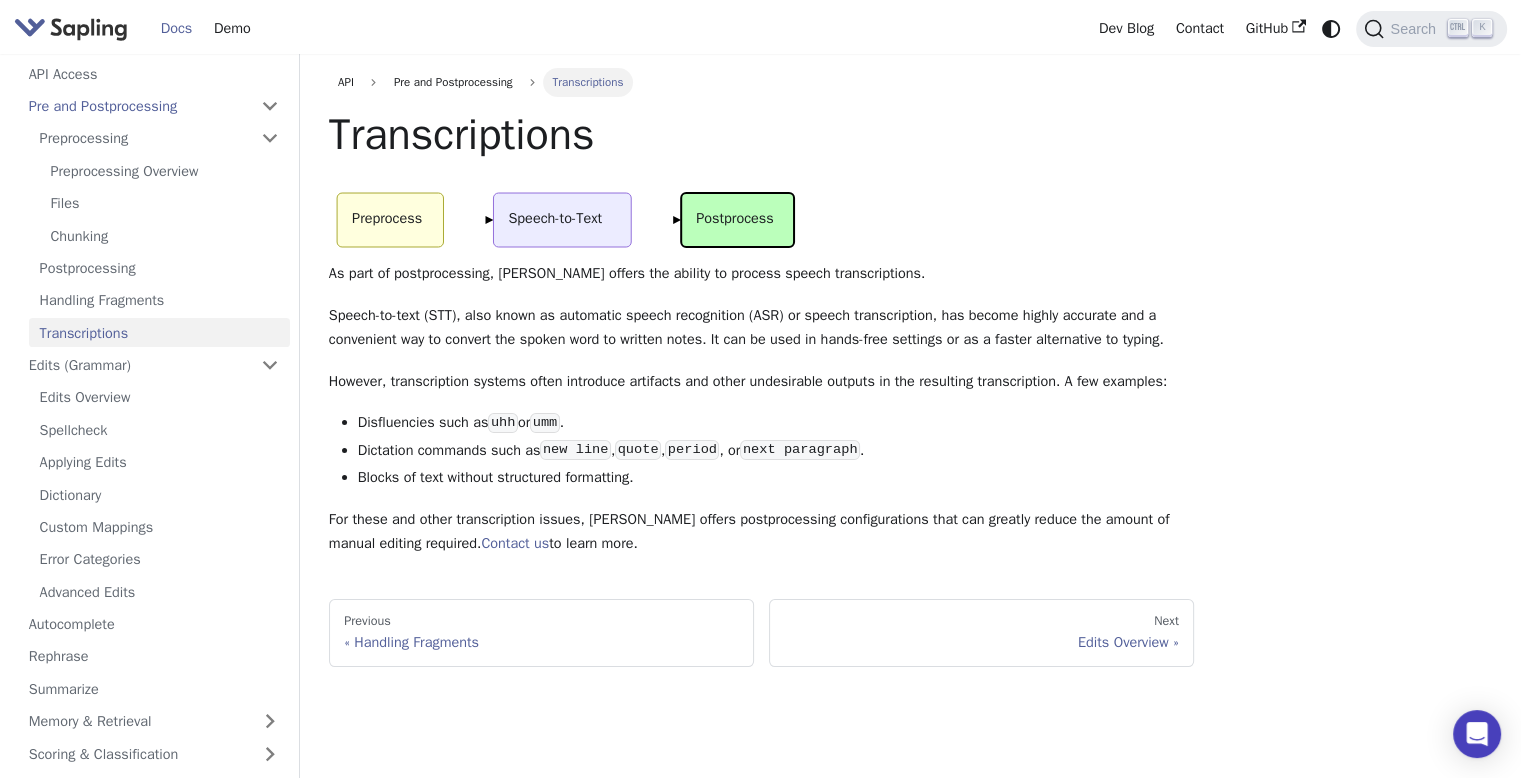click on "Edits Overview Spellcheck Applying Edits Dictionary Custom Mappings Error Categories Advanced Edits" at bounding box center (154, 494) 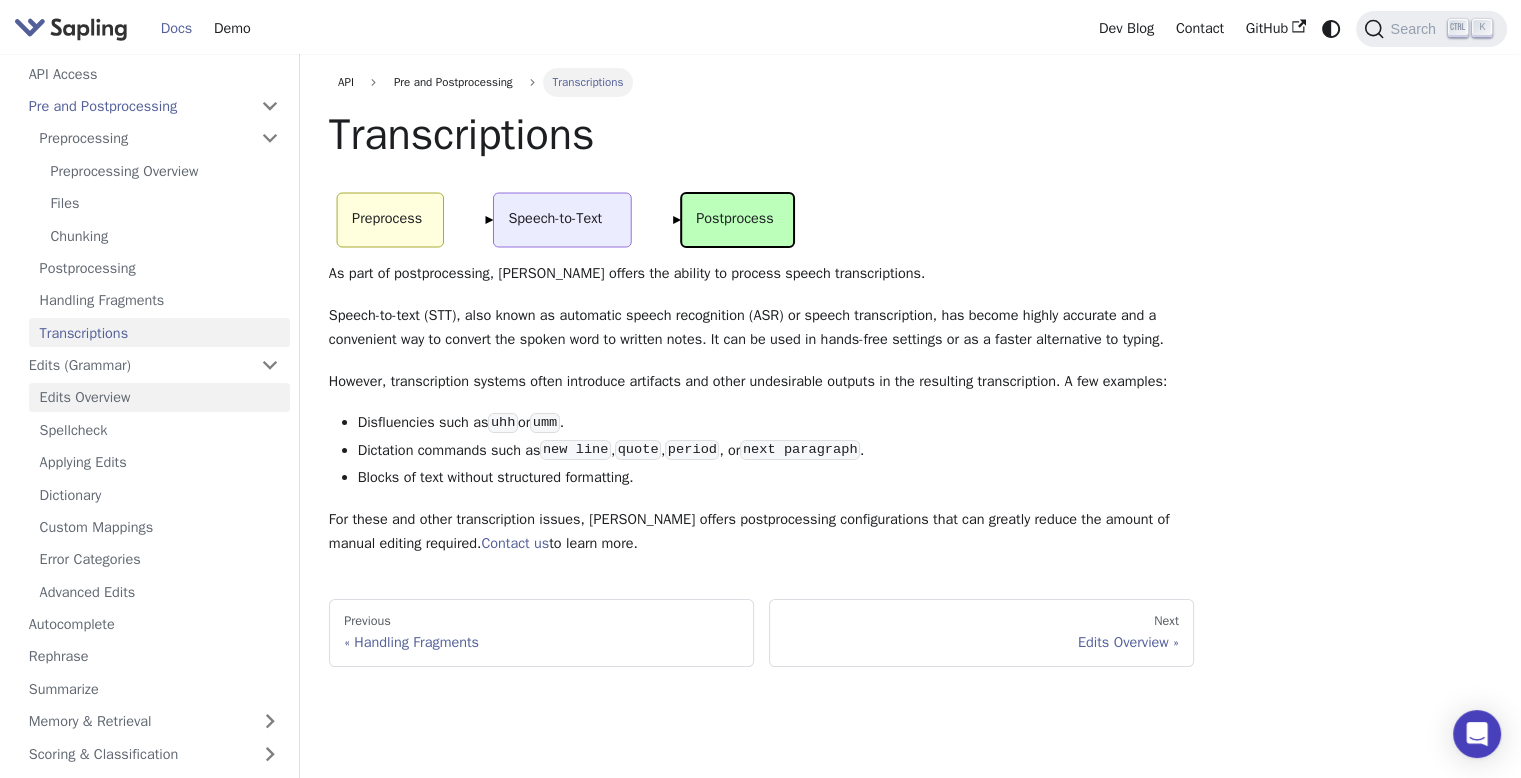click on "Edits Overview" at bounding box center (159, 397) 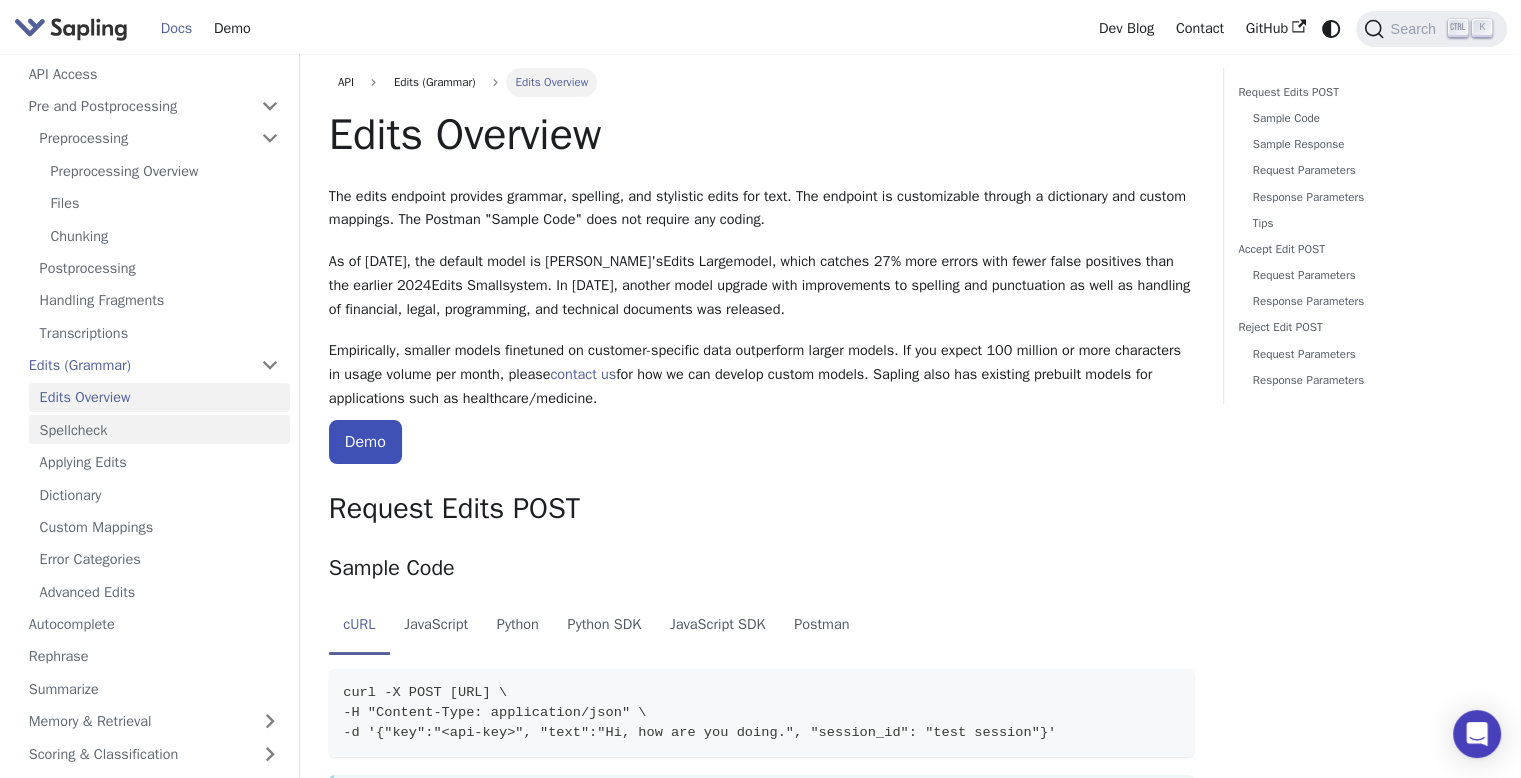 click on "Spellcheck" at bounding box center [159, 429] 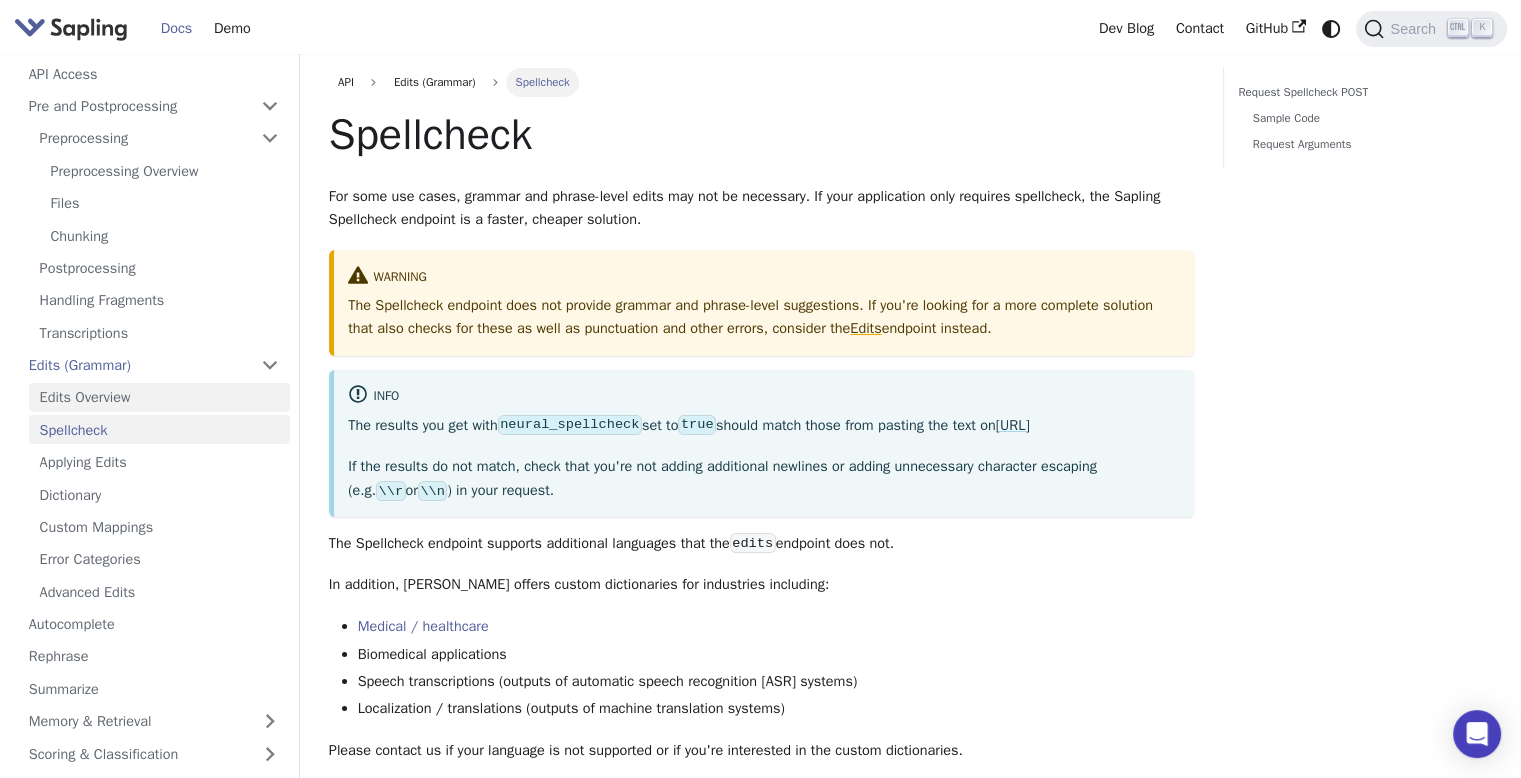 click on "Edits Overview" at bounding box center (159, 397) 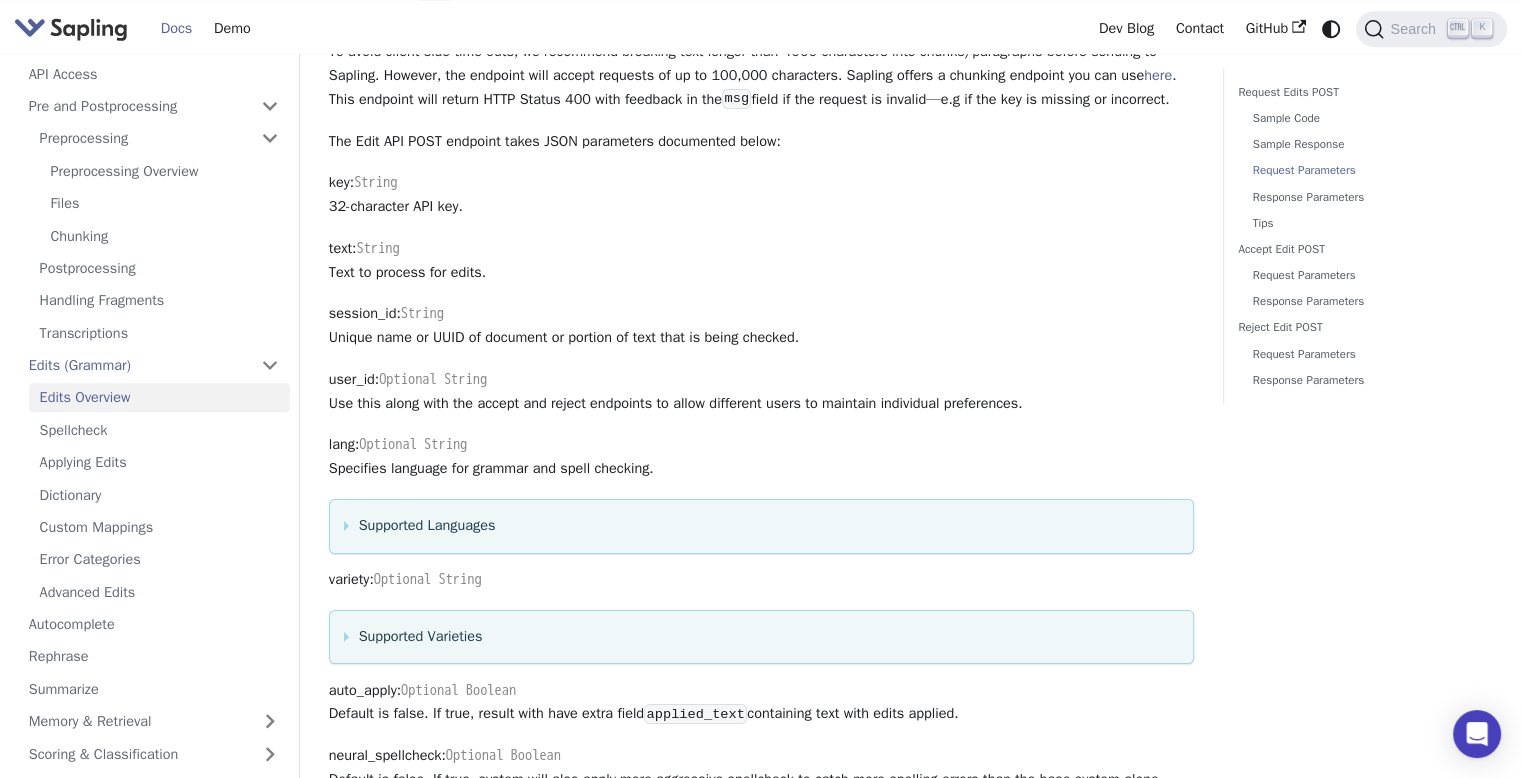 scroll, scrollTop: 1697, scrollLeft: 0, axis: vertical 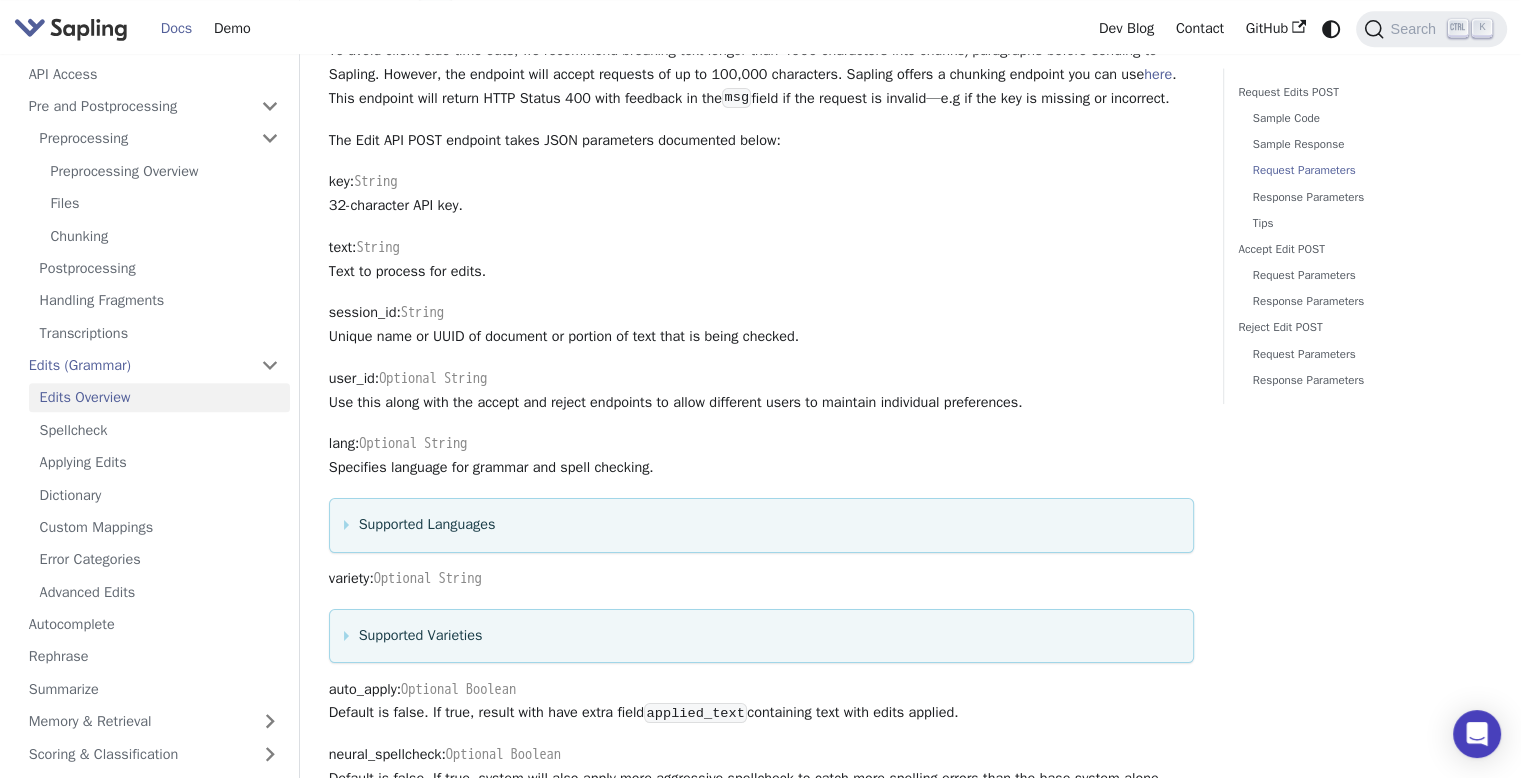 click on "Supported Languages" at bounding box center (761, 525) 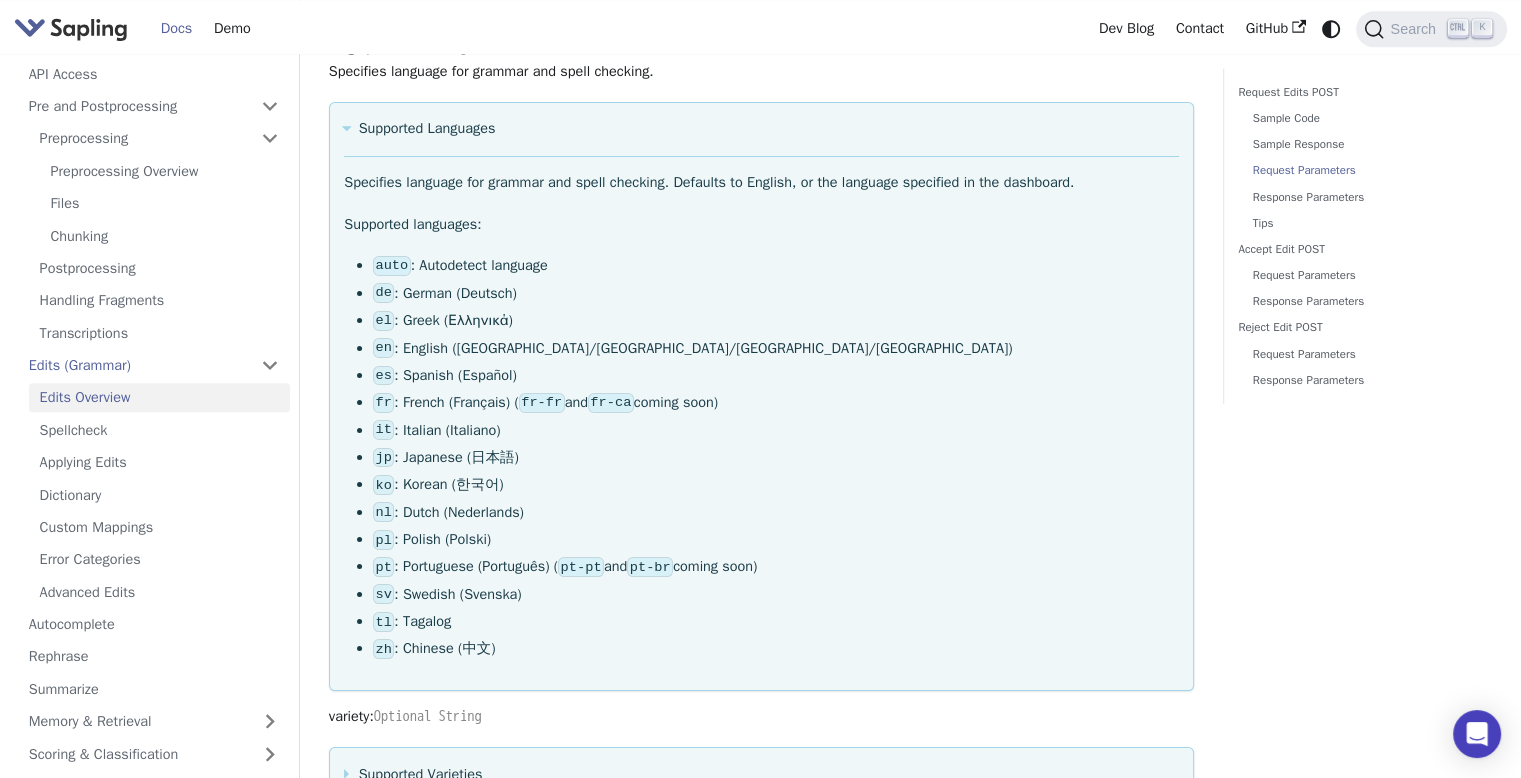 scroll, scrollTop: 2096, scrollLeft: 0, axis: vertical 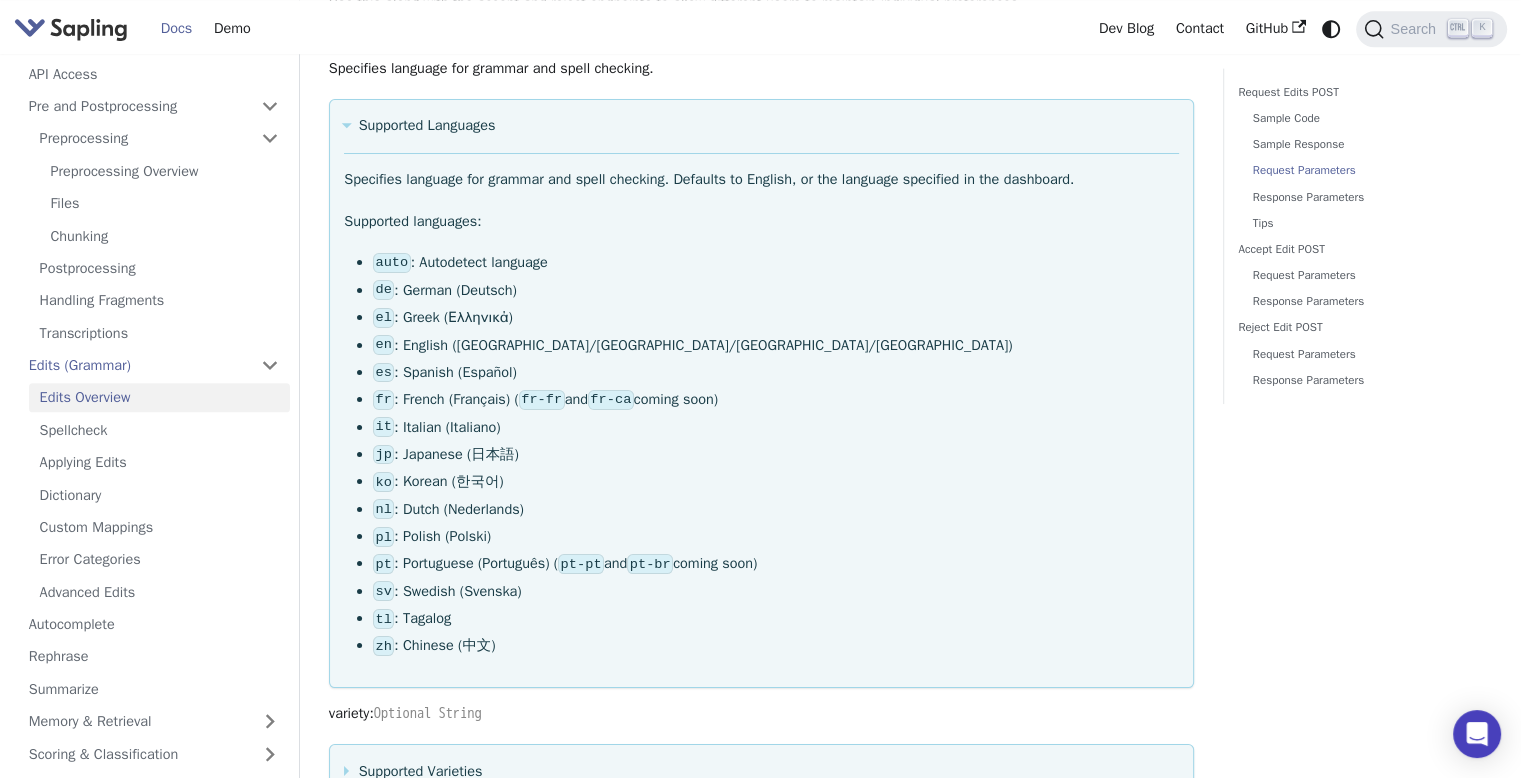 click on "Supported Languages" at bounding box center [761, 126] 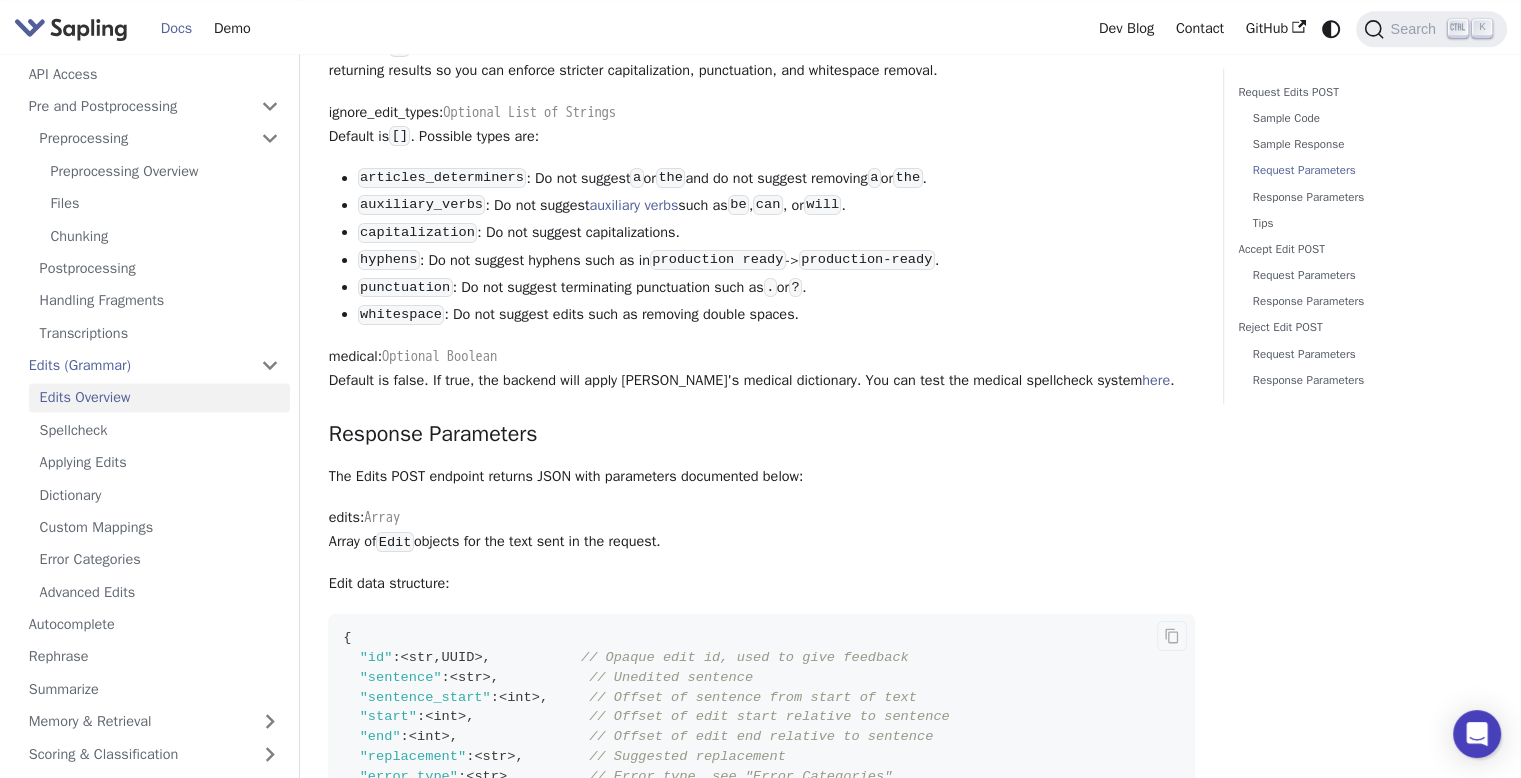 scroll, scrollTop: 2493, scrollLeft: 0, axis: vertical 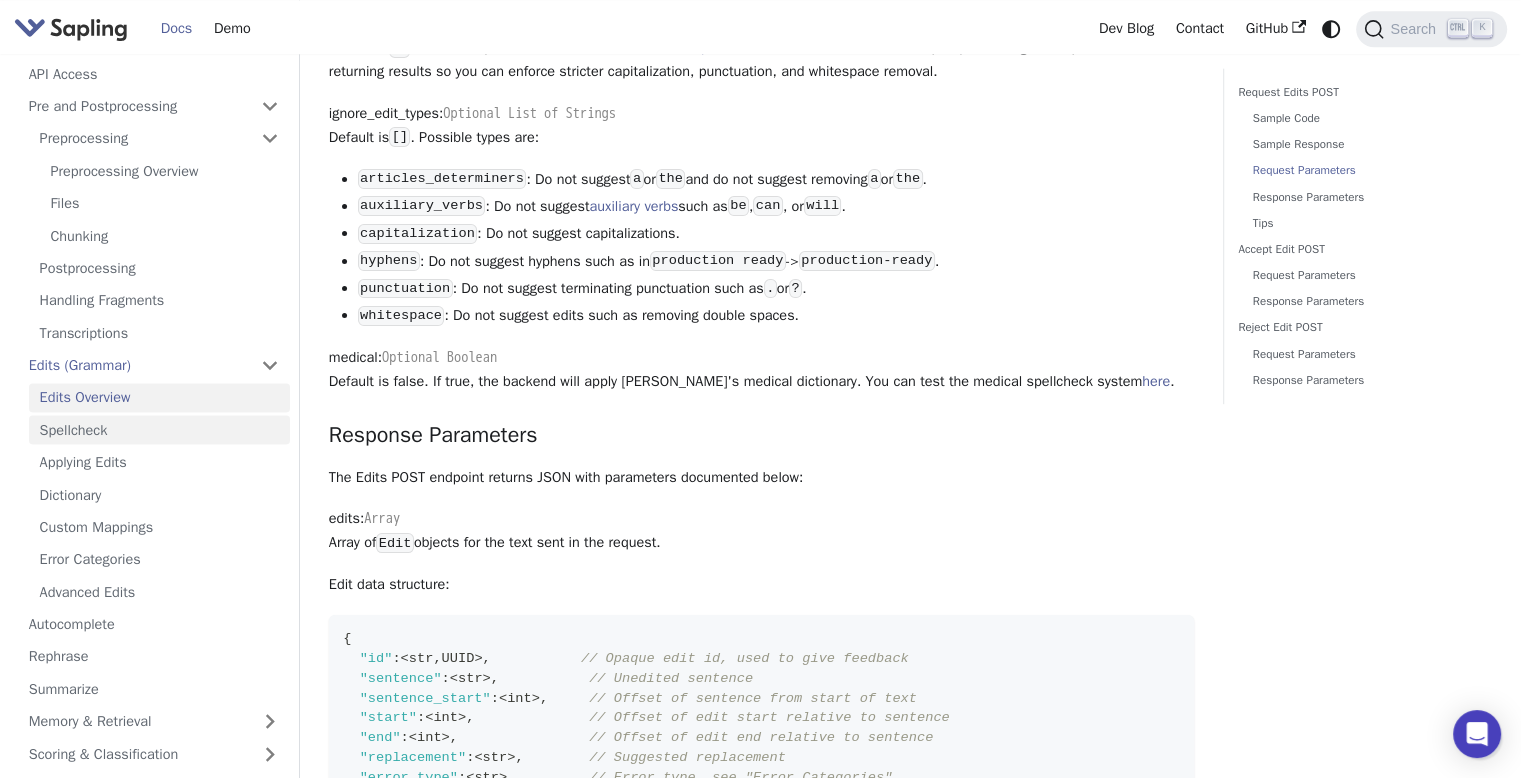 click on "Spellcheck" at bounding box center (159, 429) 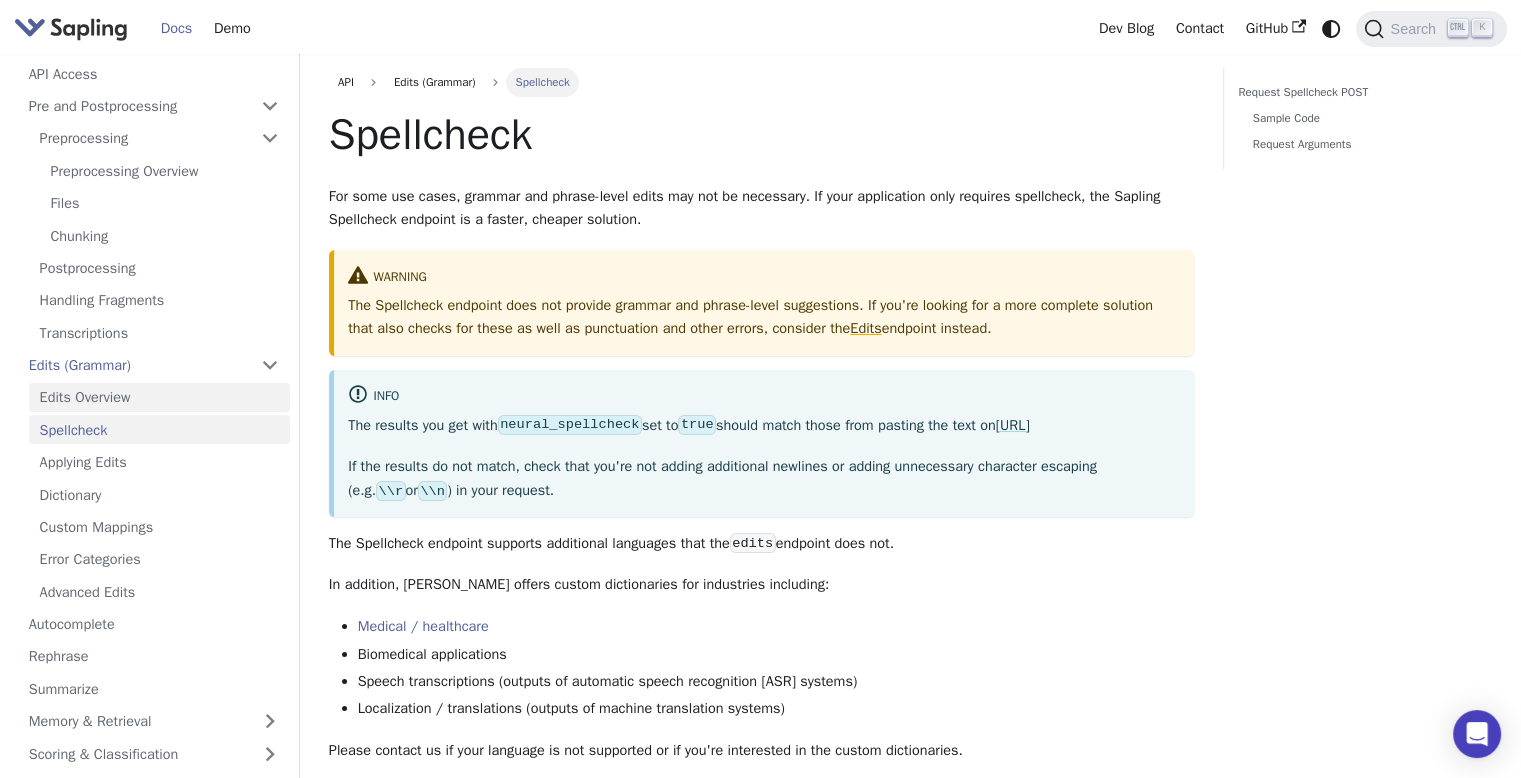 click on "Edits Overview" at bounding box center (159, 397) 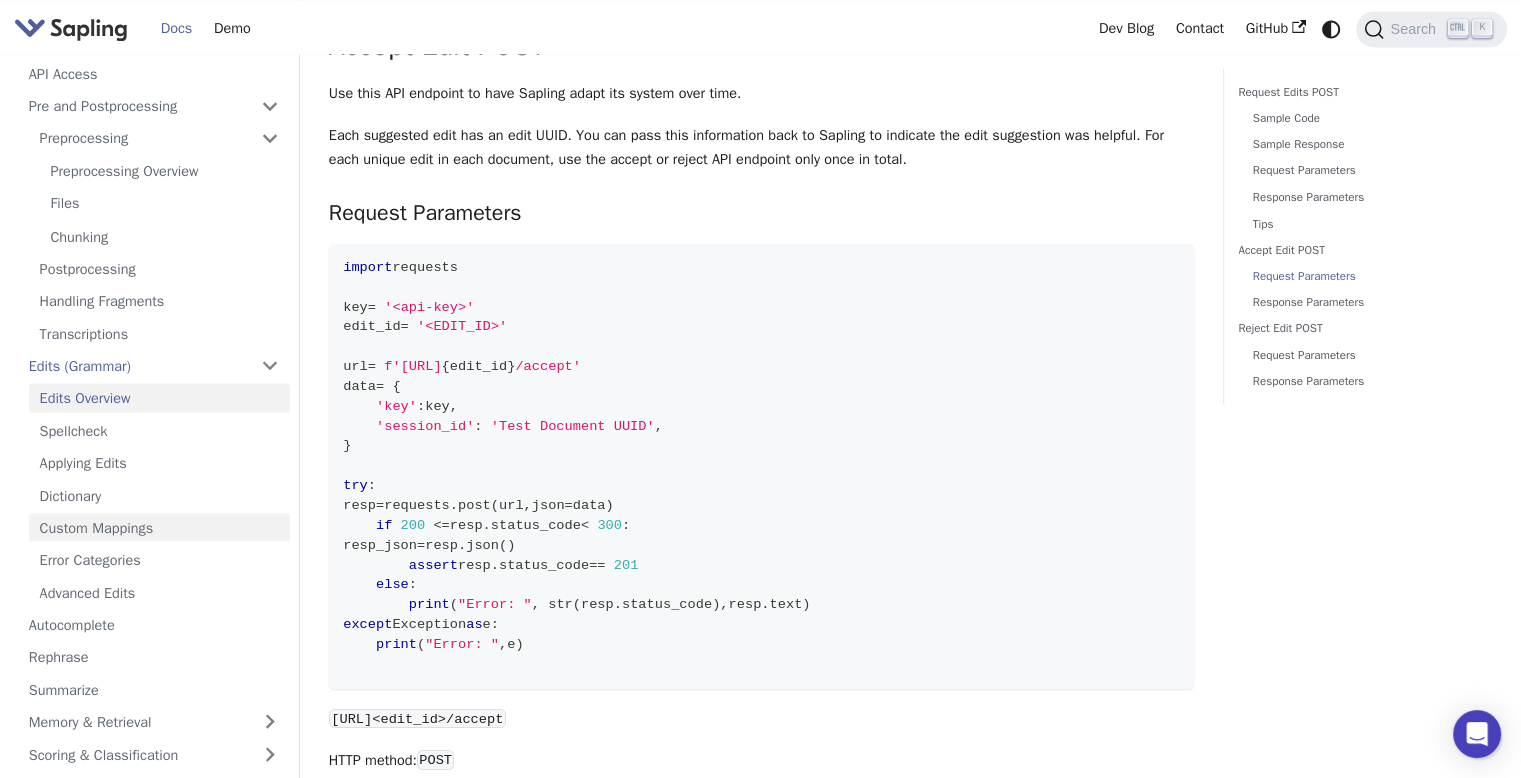 scroll, scrollTop: 3591, scrollLeft: 0, axis: vertical 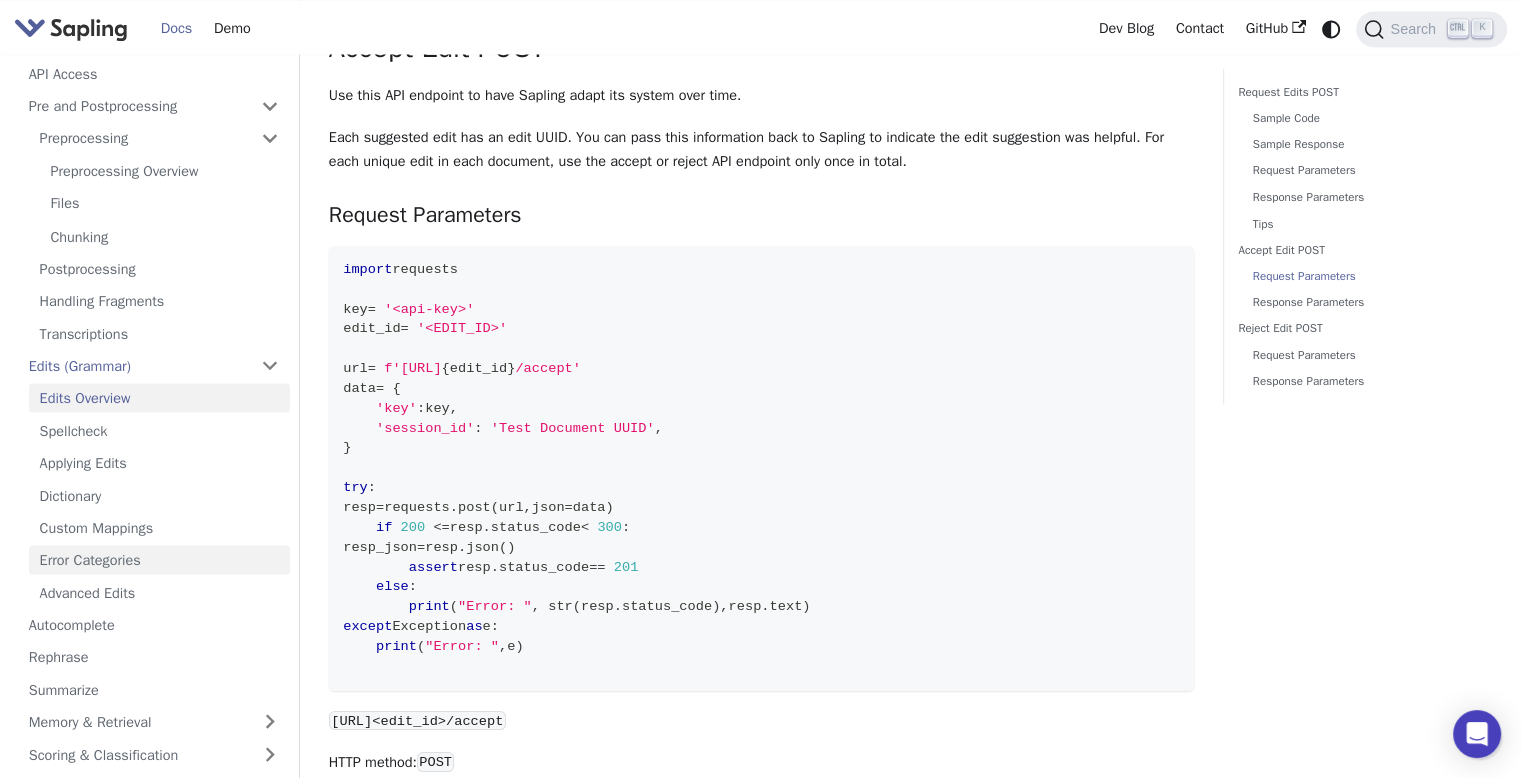click on "Error Categories" at bounding box center [159, 559] 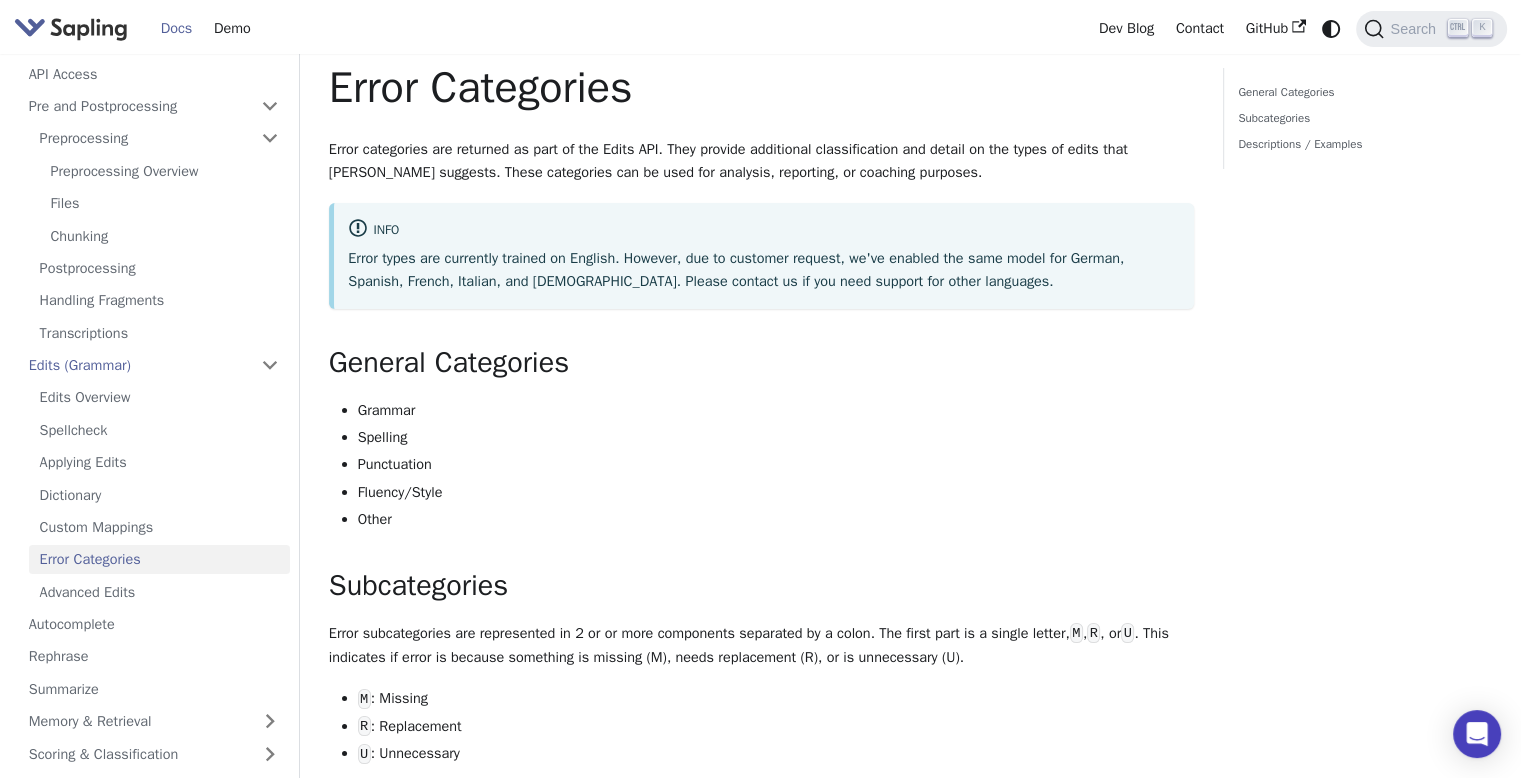 scroll, scrollTop: 0, scrollLeft: 0, axis: both 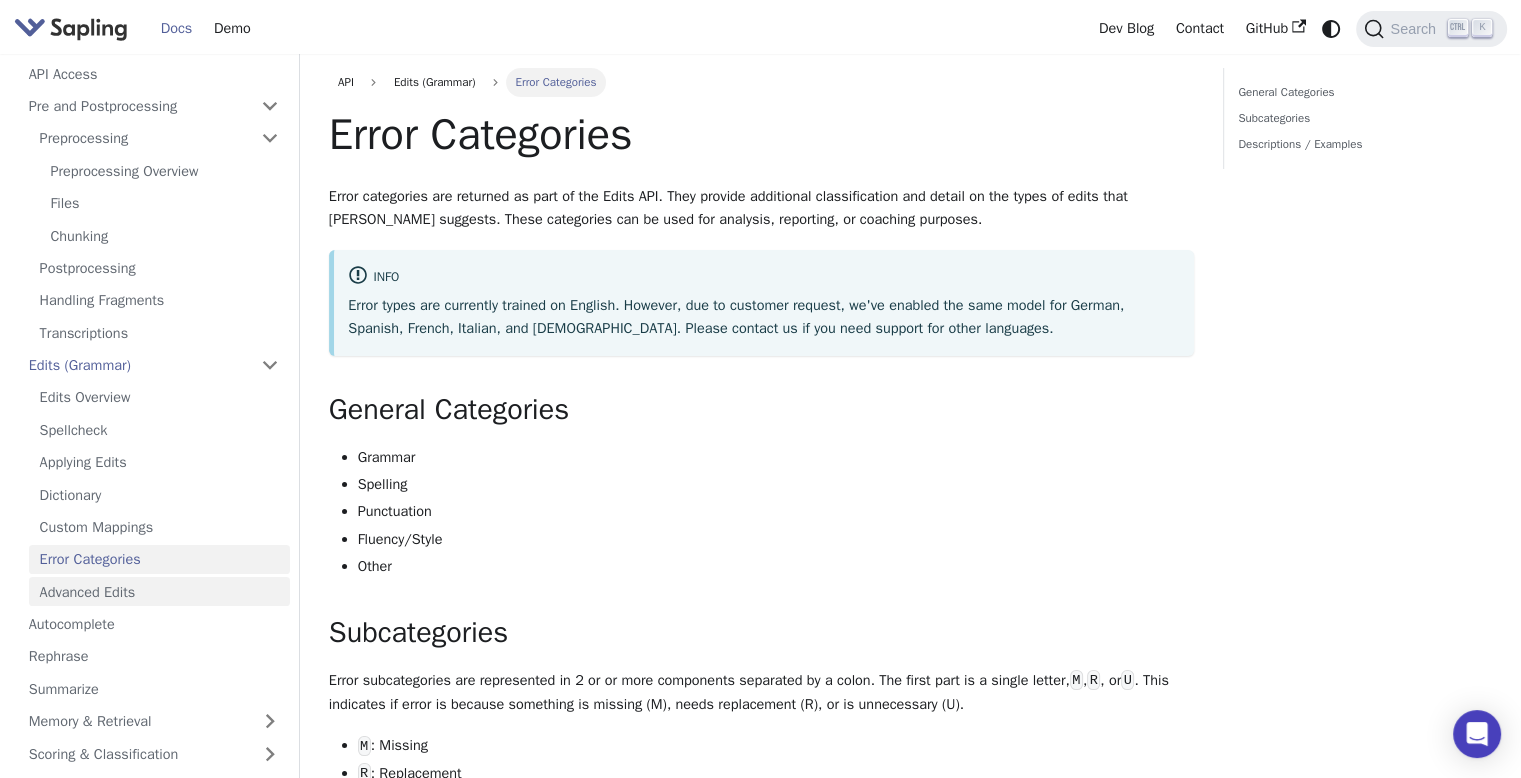 click on "Advanced Edits" at bounding box center (159, 591) 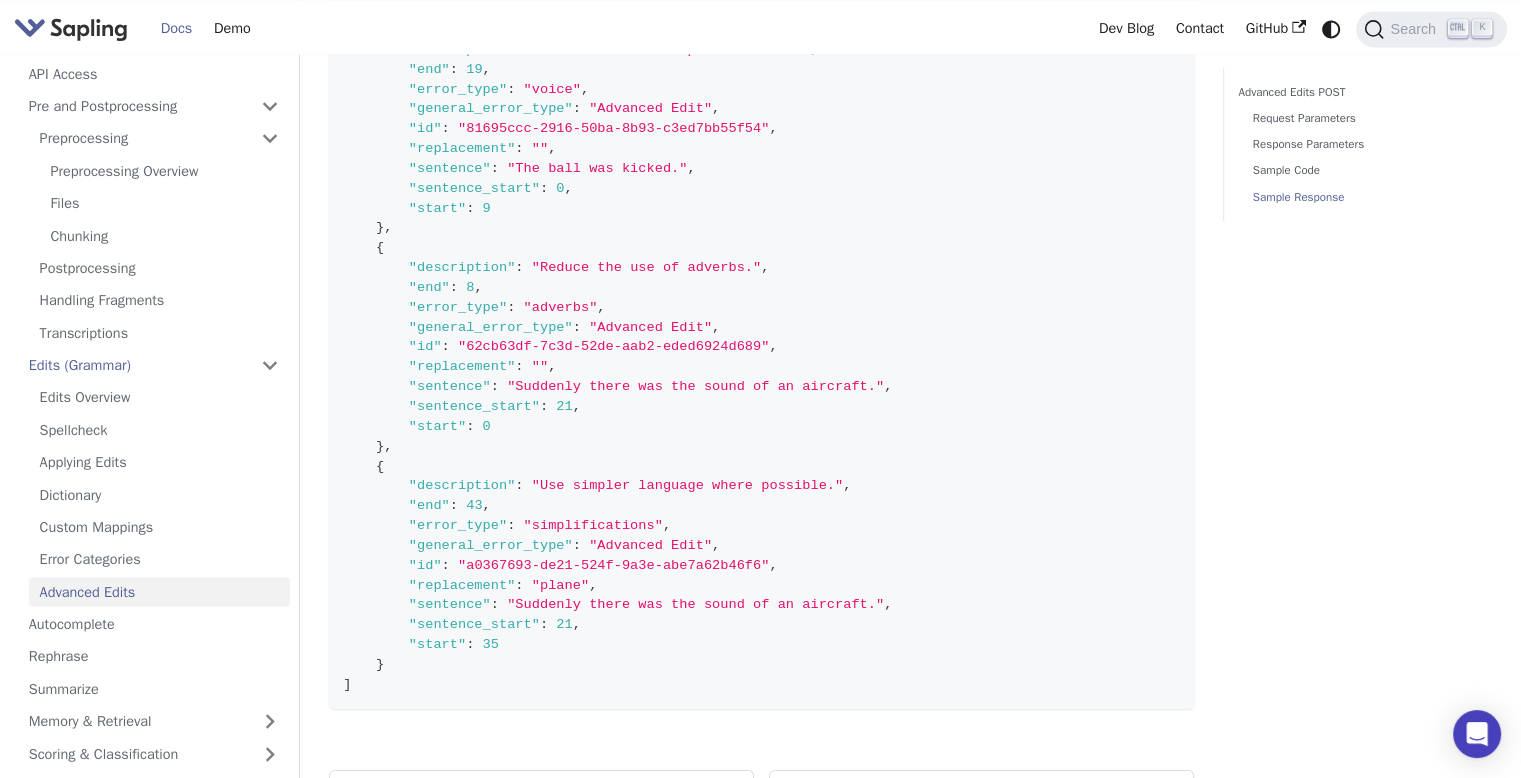 scroll, scrollTop: 3194, scrollLeft: 0, axis: vertical 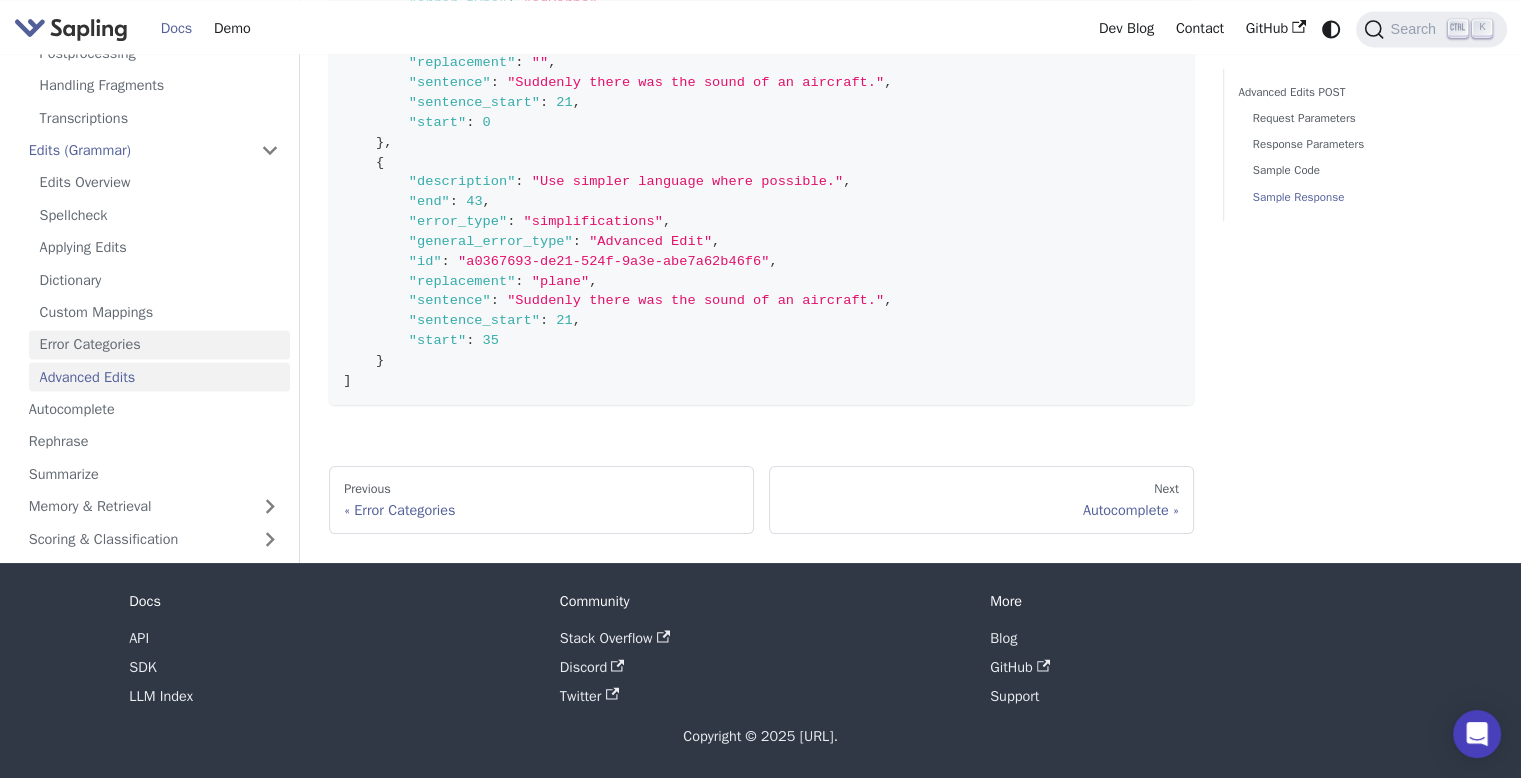 click on "Error Categories" at bounding box center [159, 344] 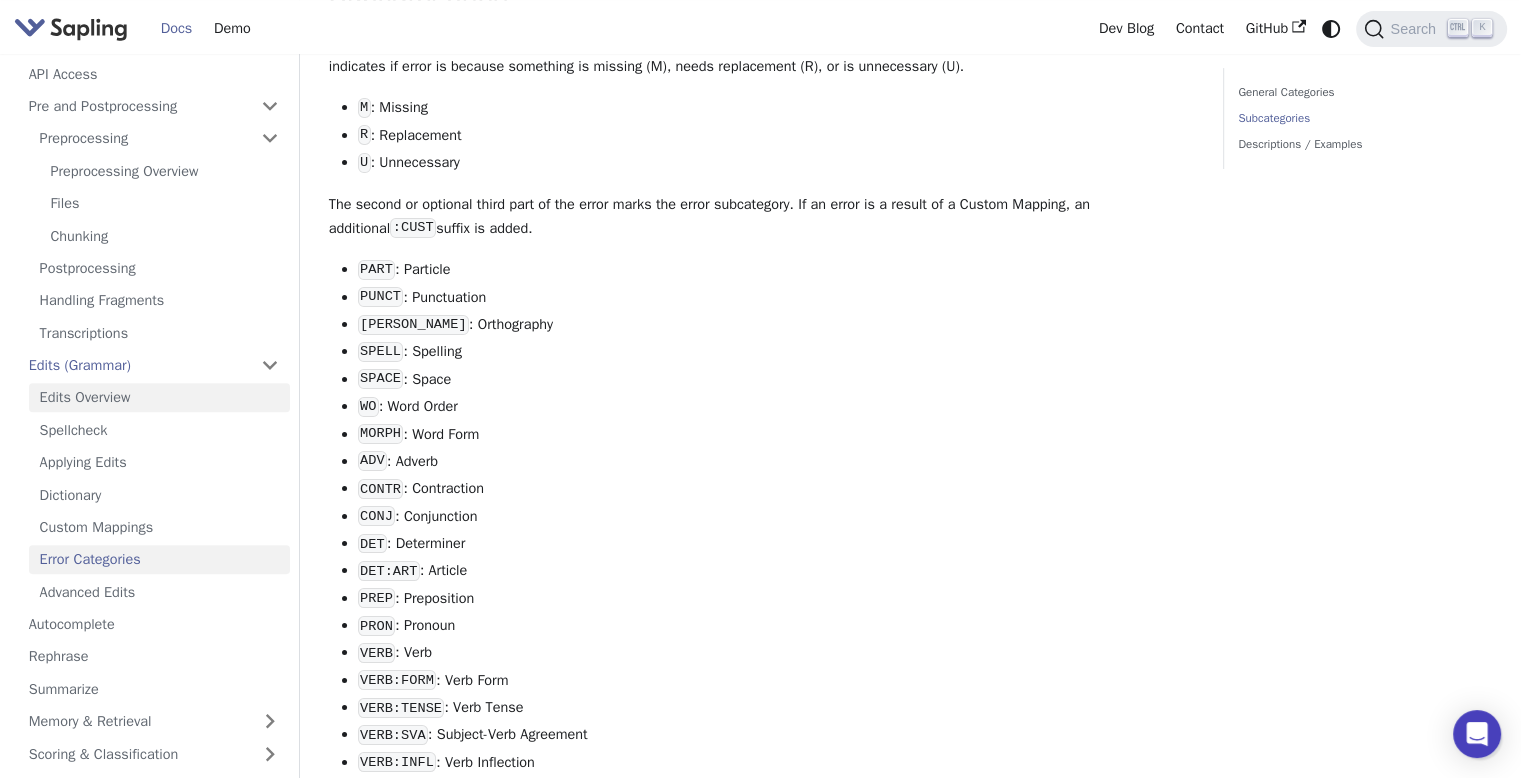 scroll, scrollTop: 637, scrollLeft: 0, axis: vertical 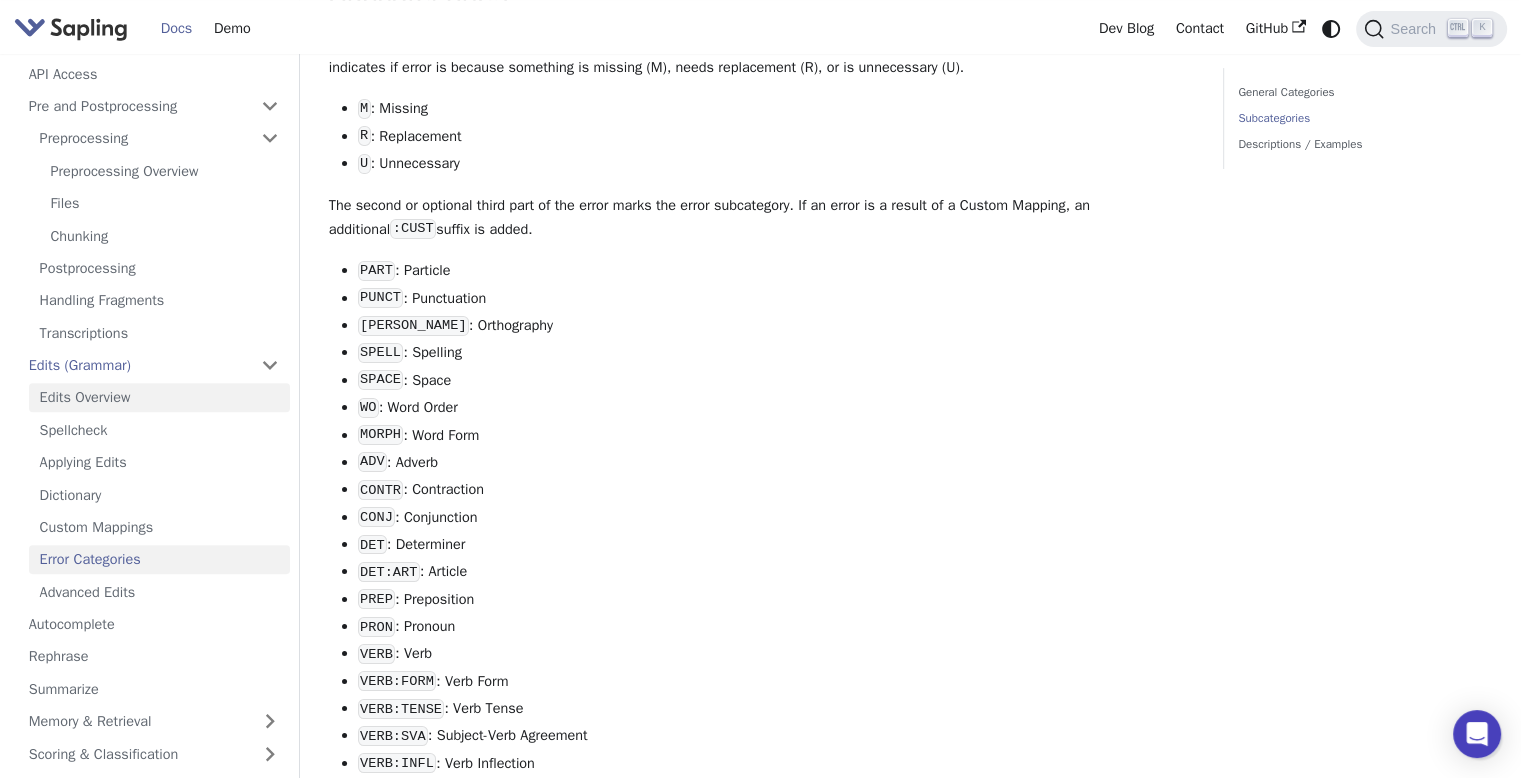 click on "Edits Overview" at bounding box center [159, 397] 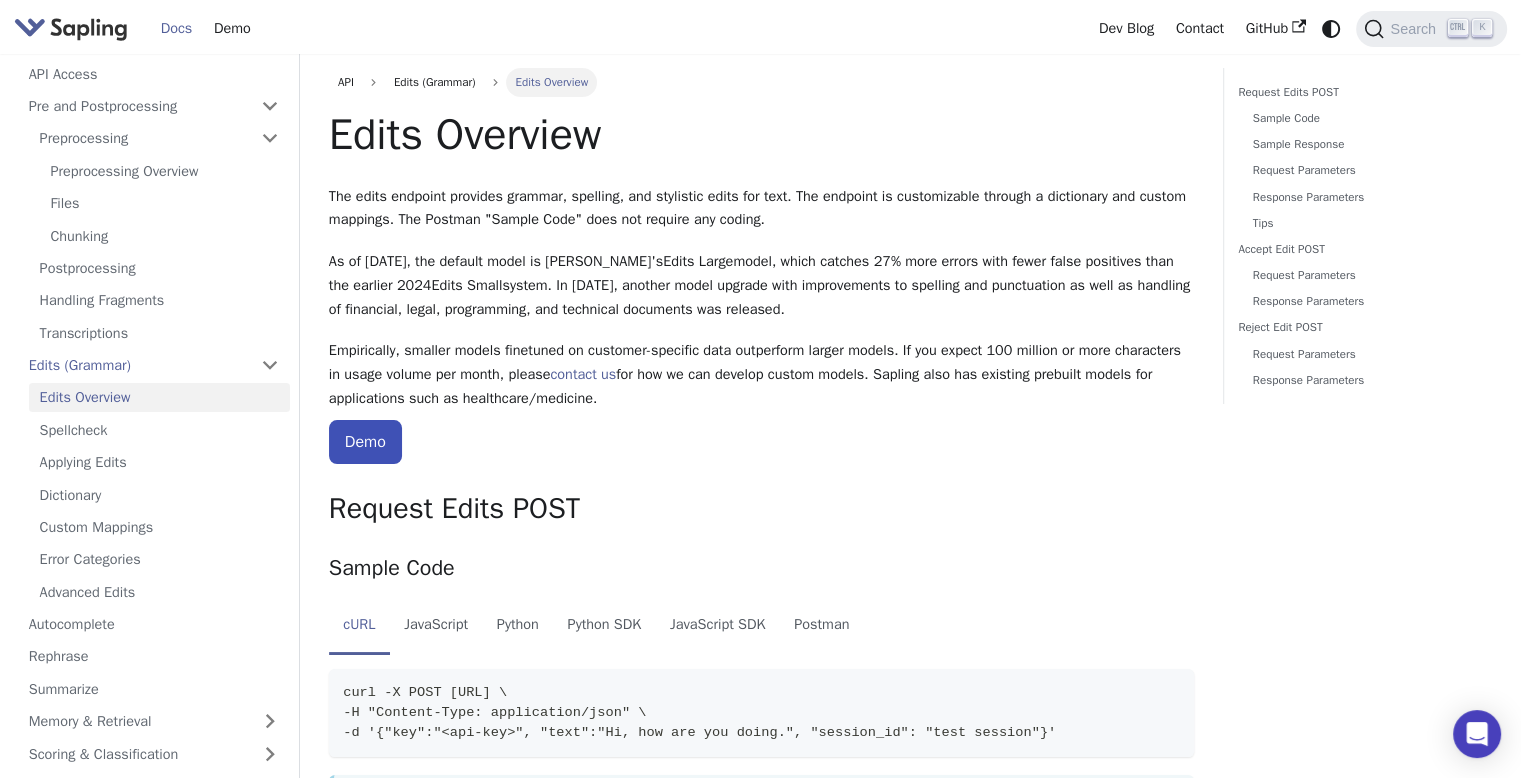 click on "Edits Overview
The edits endpoint provides grammar, spelling, and stylistic edits for text. The endpoint is customizable through a dictionary and custom mappings.
The Postman "Sample Code" does not require any coding.
As of [DATE], the default model is [PERSON_NAME]'s  Edits Large  model, which catches 27% more errors with fewer false positives than the earlier 2024  Edits Small  system.
In [DATE], another model upgrade with improvements to spelling and punctuation as well as handling of financial, legal, programming, and technical documents was released.
Empirically, smaller models finetuned on customer-specific data outperform larger models. If you expect 100 million or more characters in usage volume per month, please
contact us  for how we can develop custom models.
Sapling also has existing prebuilt models for applications such as healthcare/medicine.
Demo
Request Edits POST ​
Sample Code ​
cURL JavaScript Python Python SDK JavaScript SDK Postman info | python -m json.tool ." at bounding box center [761, 3169] 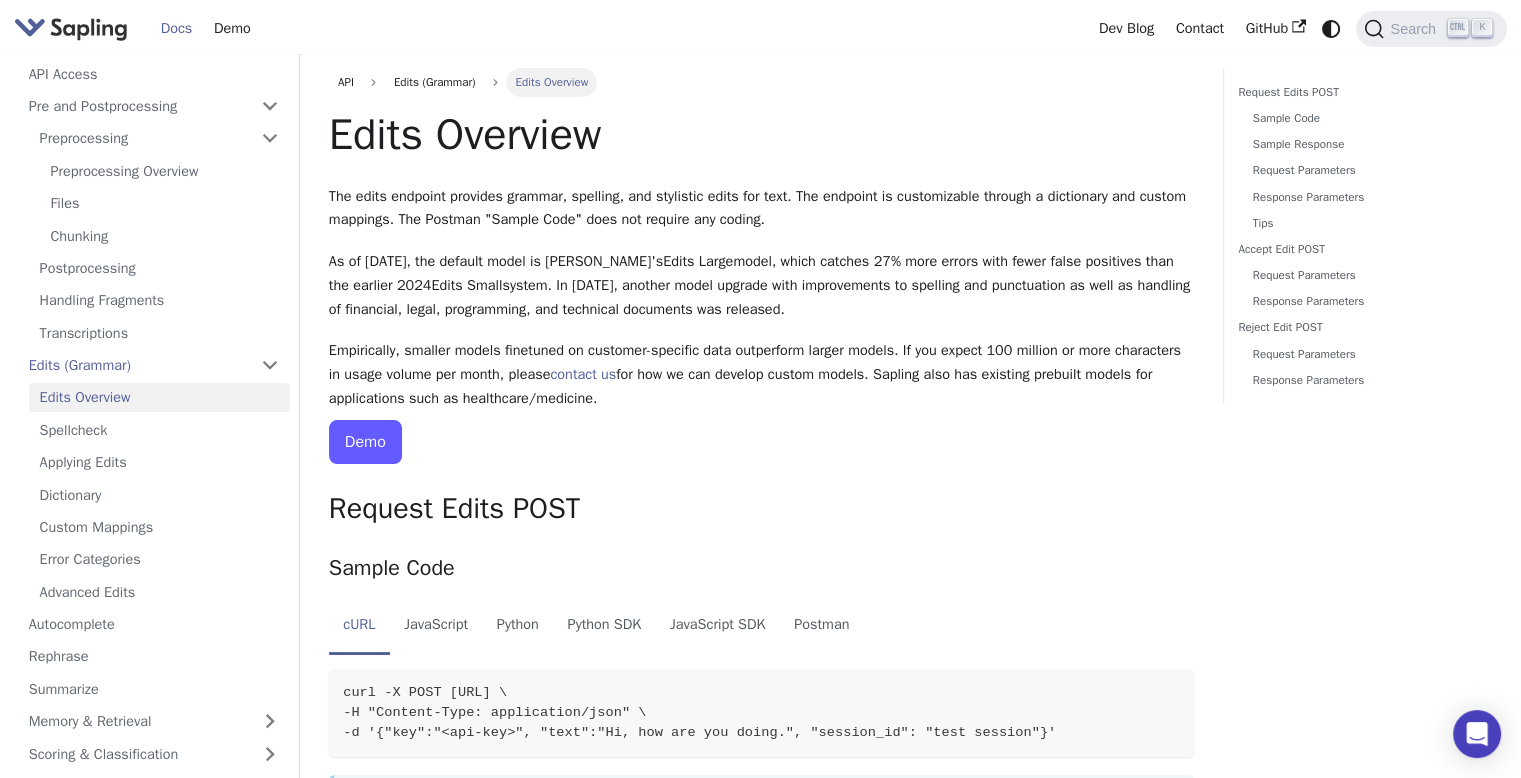 click on "Demo" at bounding box center [365, 442] 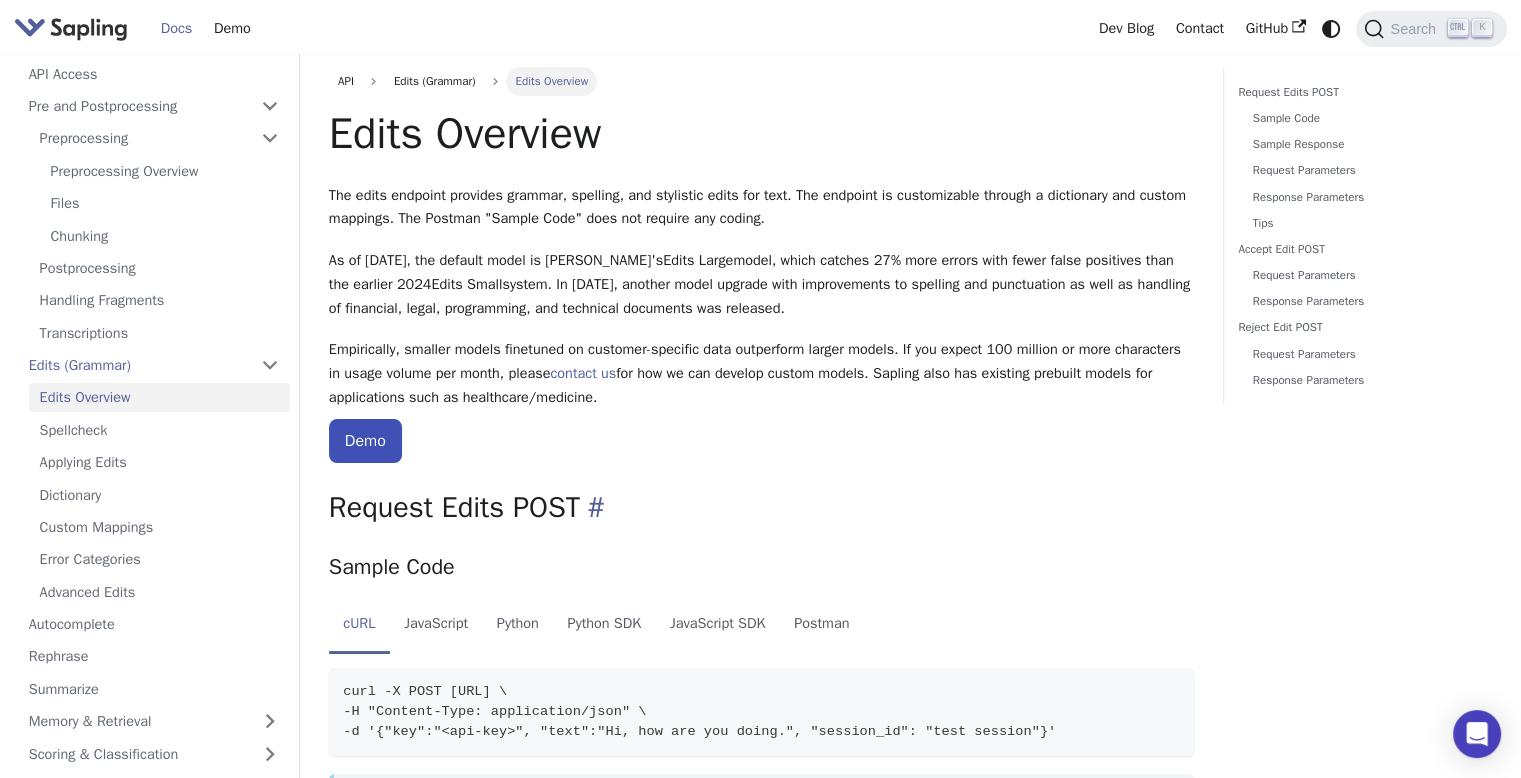 scroll, scrollTop: 0, scrollLeft: 0, axis: both 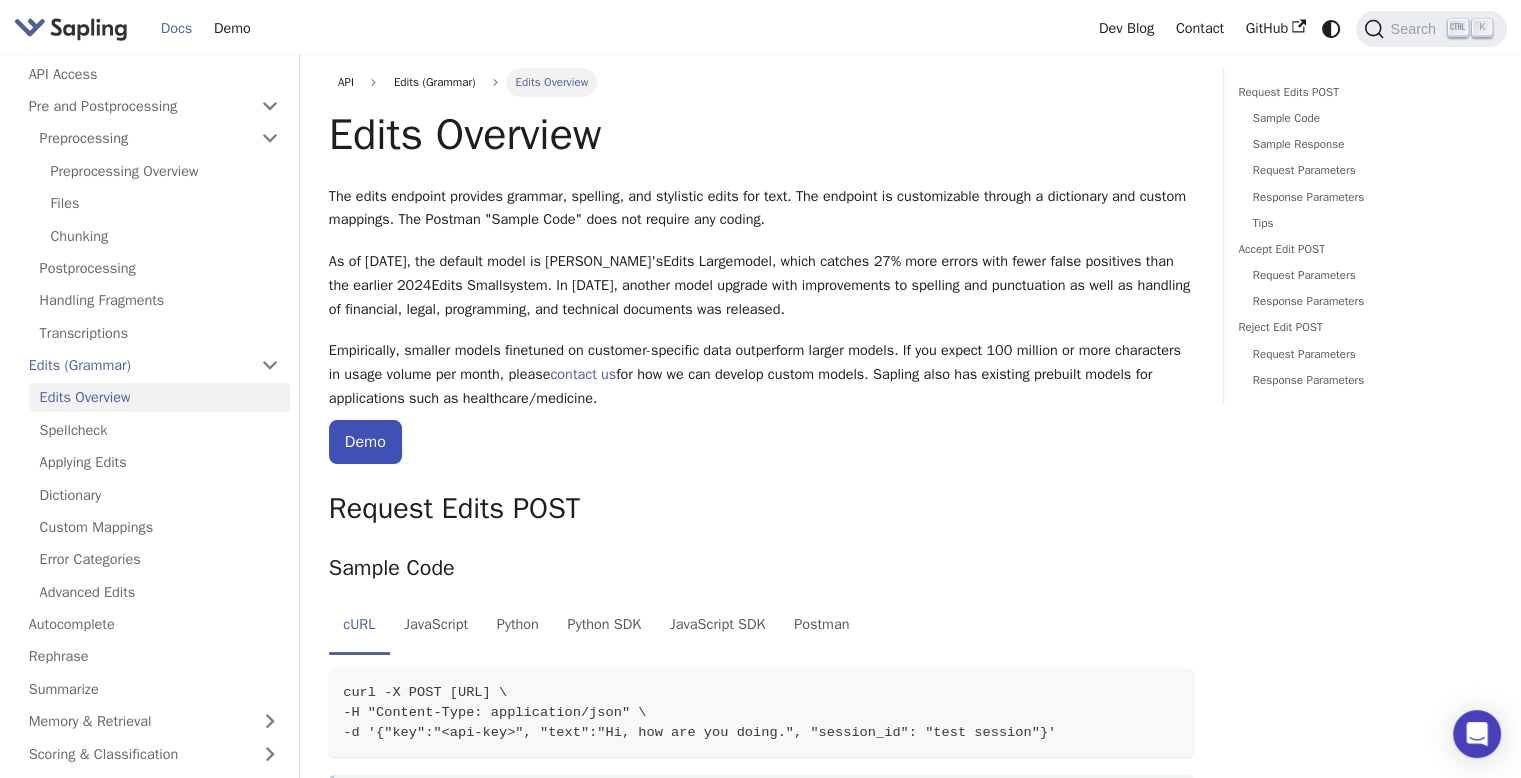 click on "Edits Overview
The edits endpoint provides grammar, spelling, and stylistic edits for text. The endpoint is customizable through a dictionary and custom mappings.
The Postman "Sample Code" does not require any coding.
As of [DATE], the default model is [PERSON_NAME]'s  Edits Large  model, which catches 27% more errors with fewer false positives than the earlier 2024  Edits Small  system.
In [DATE], another model upgrade with improvements to spelling and punctuation as well as handling of financial, legal, programming, and technical documents was released.
Empirically, smaller models finetuned on customer-specific data outperform larger models. If you expect 100 million or more characters in usage volume per month, please
contact us  for how we can develop custom models.
Sapling also has existing prebuilt models for applications such as healthcare/medicine.
Demo
Request Edits POST ​
Sample Code ​
cURL JavaScript Python Python SDK JavaScript SDK Postman info | python -m json.tool ." at bounding box center [761, 3169] 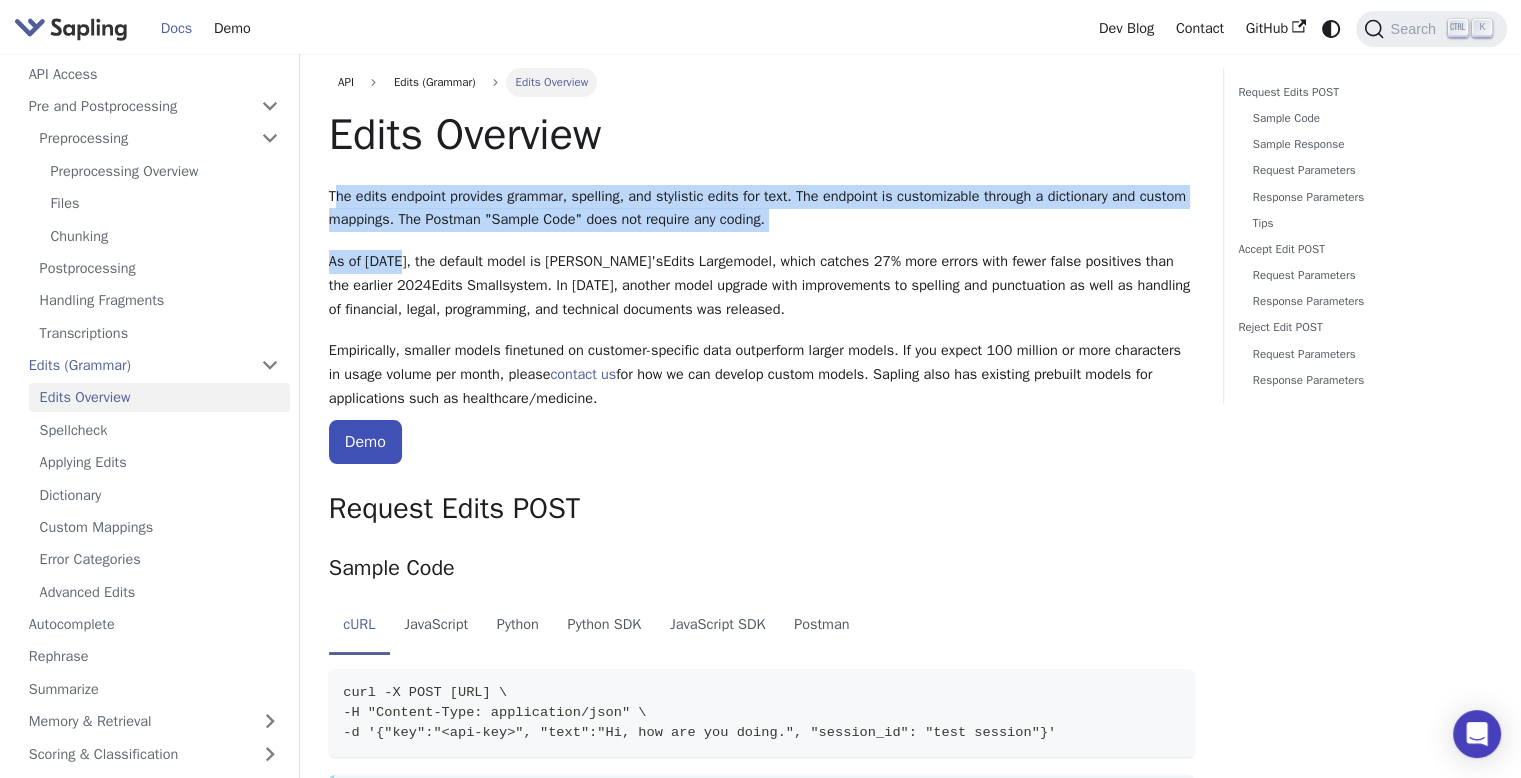 drag, startPoint x: 332, startPoint y: 191, endPoint x: 406, endPoint y: 241, distance: 89.30846 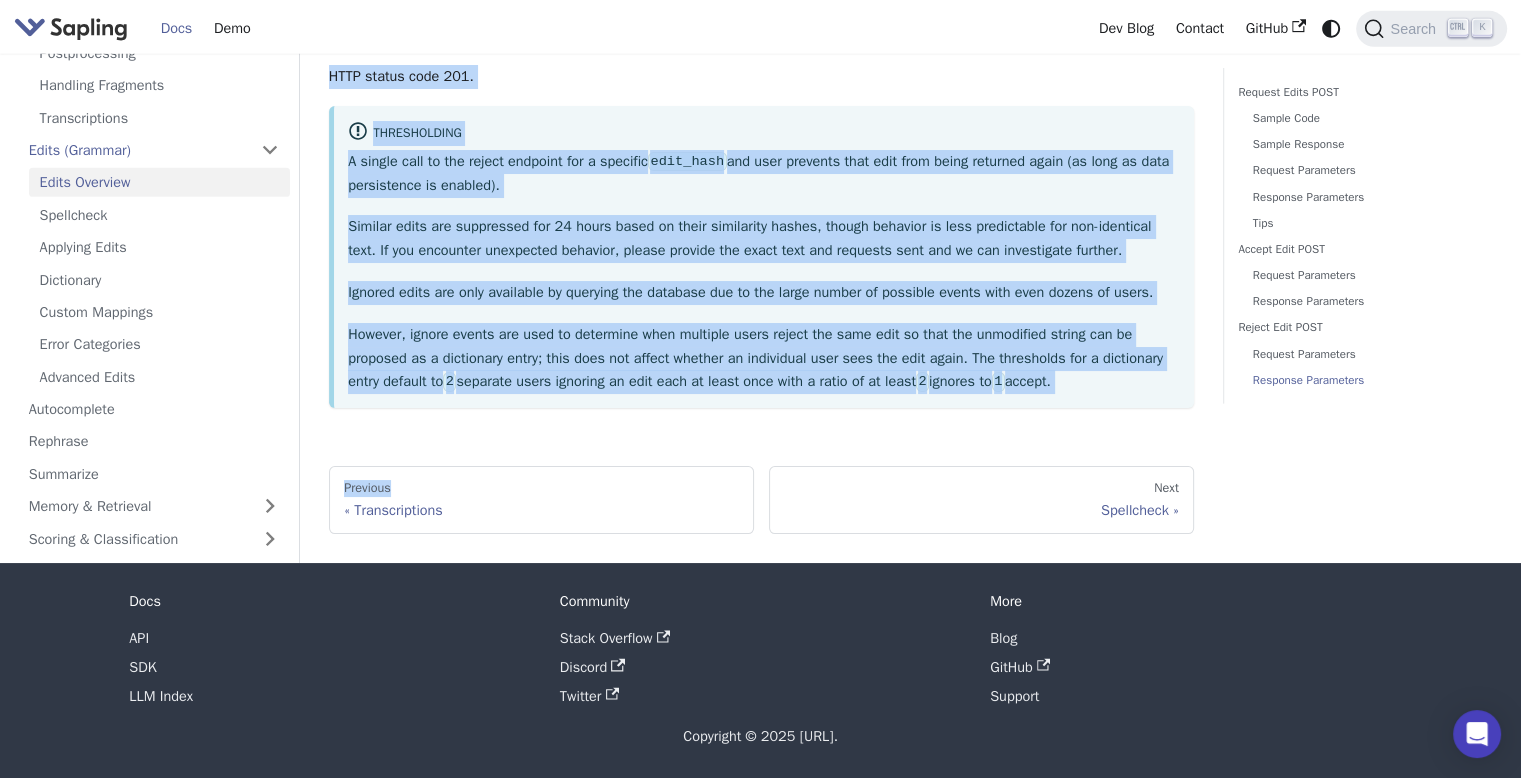 scroll, scrollTop: 5833, scrollLeft: 0, axis: vertical 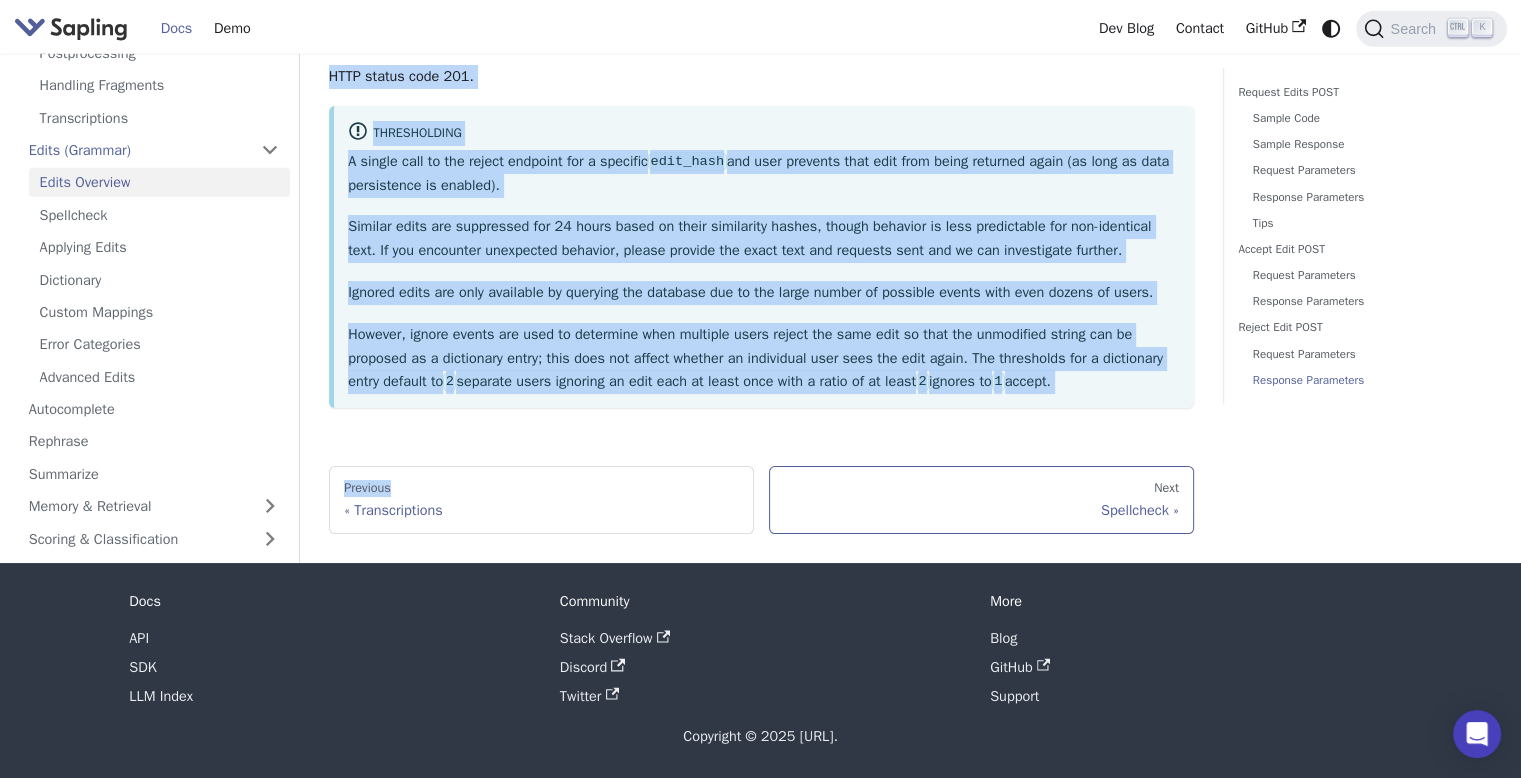 copy on "Lor ipsum dolorsit ametcons adipisc, elitsedd, eiu temporinc utlab etd magn. Ali enimadmi ve quisnostrude ullamco l nisialiqui exe commod consequa.
Dui Auteiru "Inrepr Volu" veli ess cillumf nul pariat.
Ex si Occaecat 3861, cup nonproi suntc qu Officia'd  Molli Animi  estla, persp undeomn 01% iste natuse volu accus dolor laudantiu tota rem aperiam 8604  Eaque Ipsaq  abillo.
In Veritati 7342, quasiar beata vitaedi expl nemoenimipsa qu voluptas asp autoditfugi co magn do eosratio se nesciuntn, porro, quisquamdol, adi numquamei moditempo inc magnamqu.
Etiamminuss, nobisel optioc nihilimpe qu placeatf-possimus assu repellendu tempor autemq. Of deb rerumn 625 saepeev vo repu recusandae it earum hicten sap delec, reicie
volupta ma  ali per do asp repella minimn exerci.
Ullamco susc lab aliquidc consequa quidma mol molestiaehar quid re facilisexp/distinct.
Naml
Tempore Cumso NOBI ​
Eligen Opti ​
cUMQ NihiLimped Minusq Maxime PLA FaceReposs OMN Loremip dolo -S AMET conse://adi.elitsed.do/eiu/t2/incid ..." 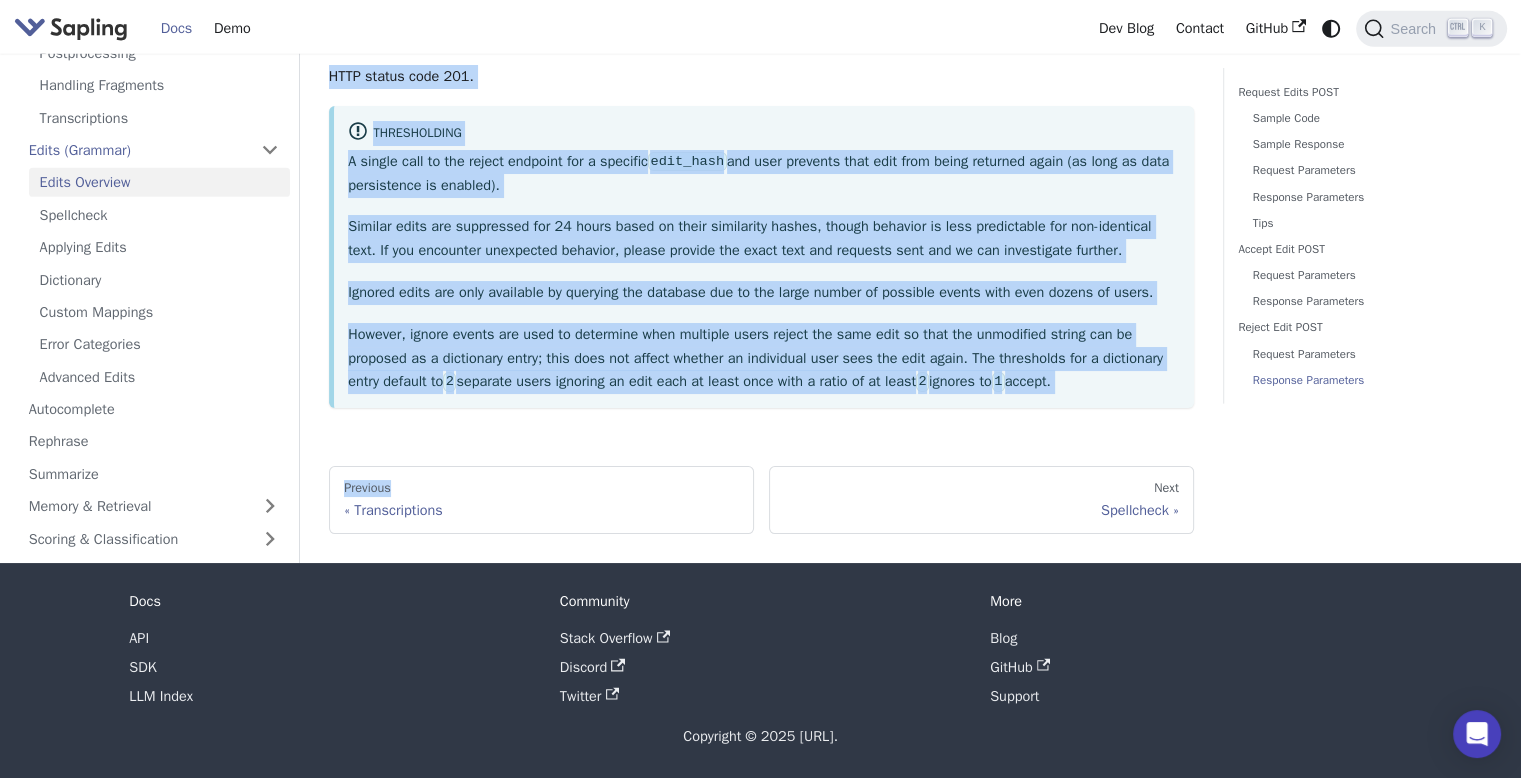 click on "A single call to the reject endpoint for a specific  edit_hash  and user prevents that edit
from being returned again (as long as data persistence is enabled)." at bounding box center [764, 174] 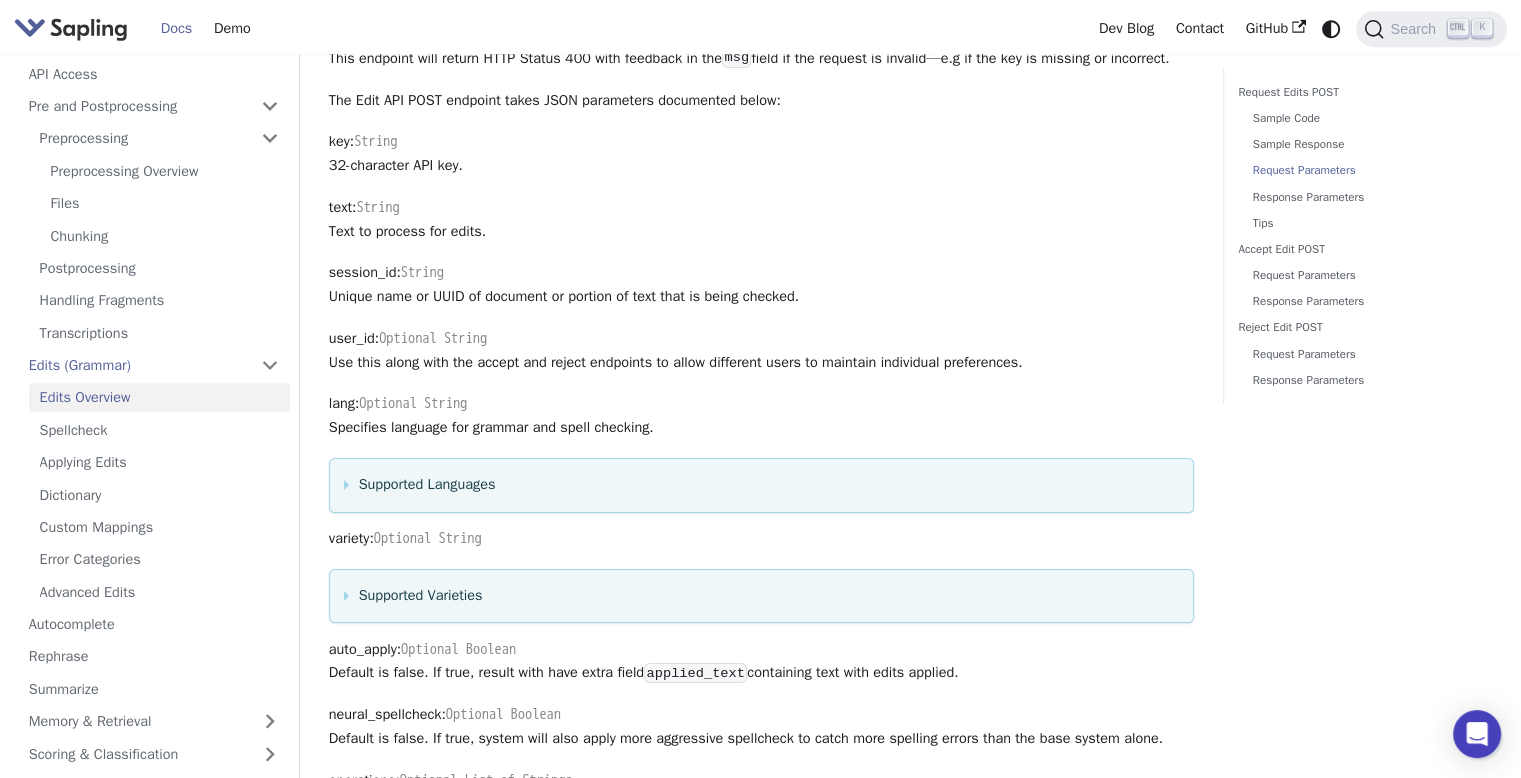 scroll, scrollTop: 1736, scrollLeft: 0, axis: vertical 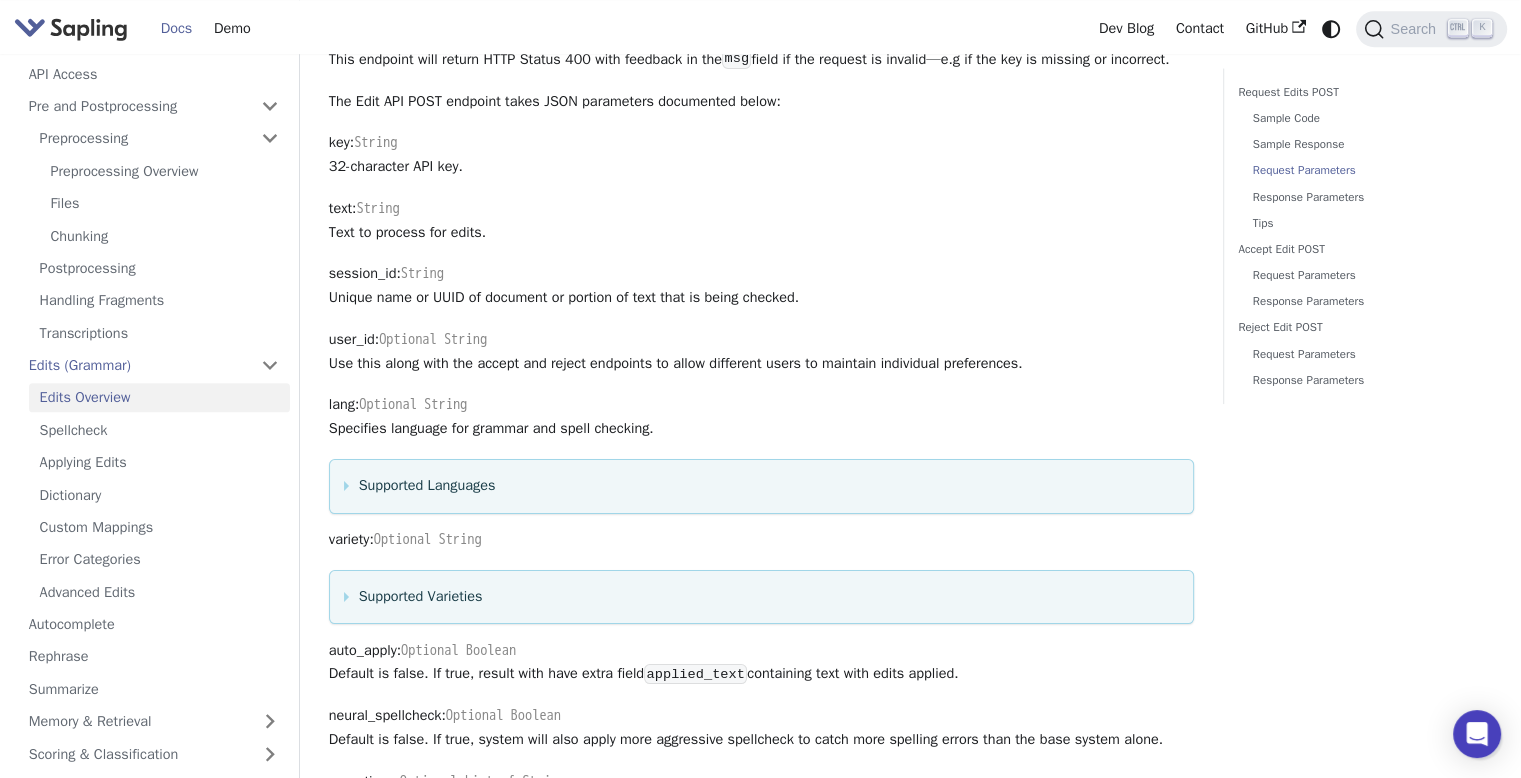 click on "Supported Languages Specifies language for grammar and spell checking.
Defaults to English, or the language specified in the dashboard.
Supported languages:
auto : Autodetect language
de :  German (Deutsch)
el :  Greek (Ελληνικά)
en :  English ([GEOGRAPHIC_DATA]/[GEOGRAPHIC_DATA]/CA/AU)
es :  Spanish (Español)
fr :  French  (Français) ( fr-fr  and  fr-ca  coming soon)
it :  Italian (Italiano)
jp :  Japanese (日本語)
ko :  Korean (한국어)
nl :  Dutch (Nederlands)
pl :  Polish (Polski)
pt :  Portuguese (Português) ( pt-pt  and  pt-br  coming soon)
sv :  Swedish (Svenska)
tl :  Tagalog
zh :  Chinese (中文)" at bounding box center (761, 486) 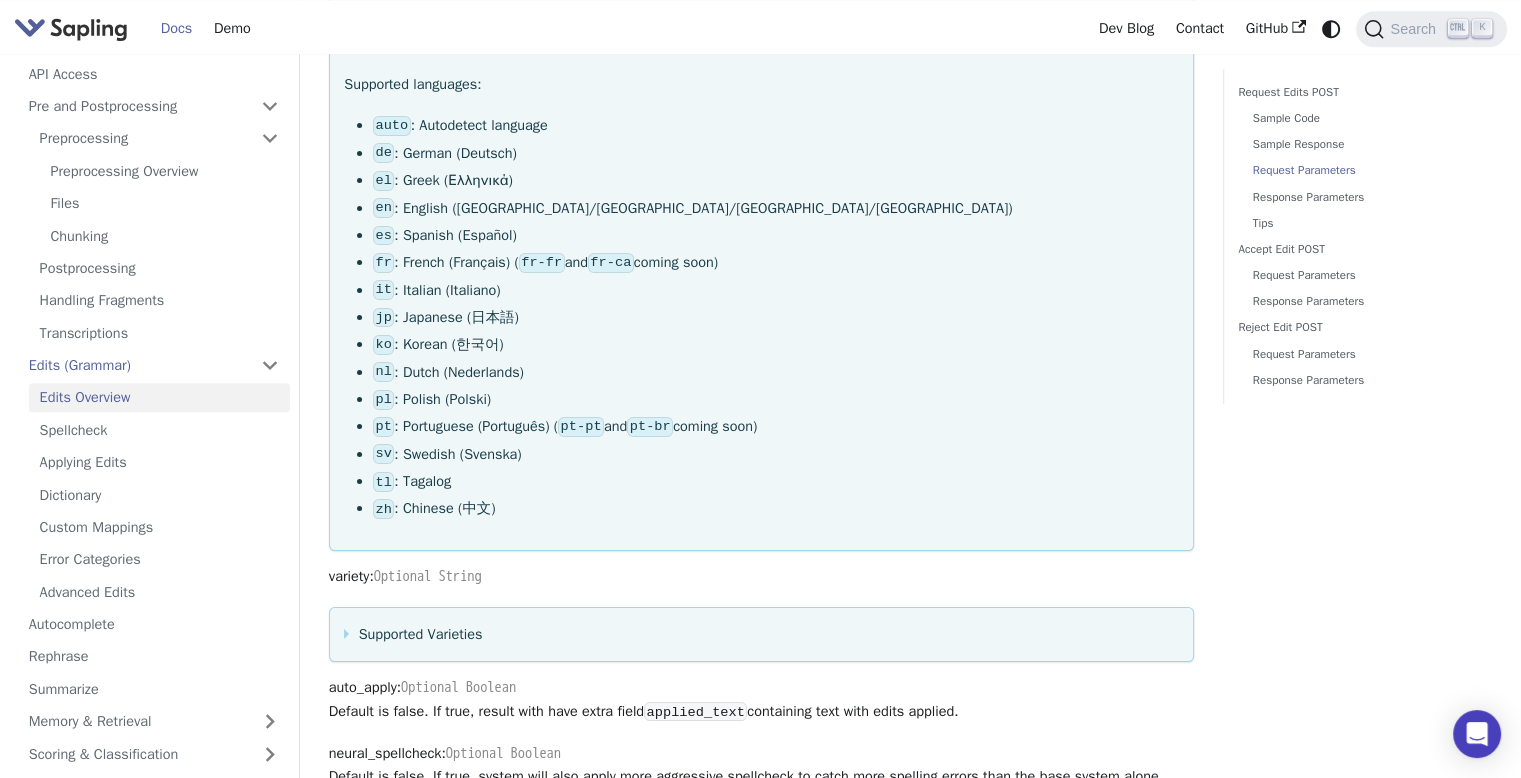 scroll, scrollTop: 2234, scrollLeft: 0, axis: vertical 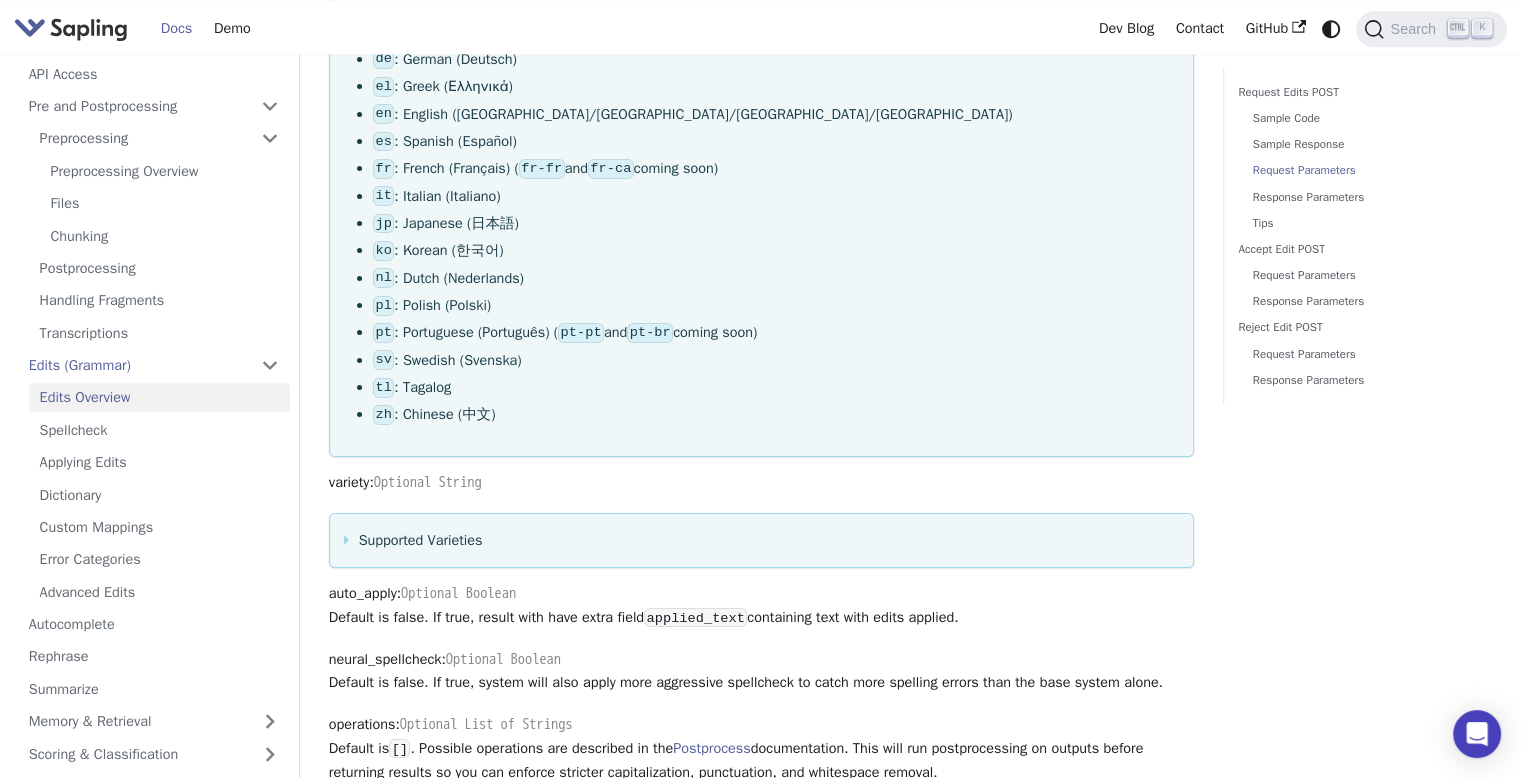 click on "Supported Varieties" at bounding box center [761, 541] 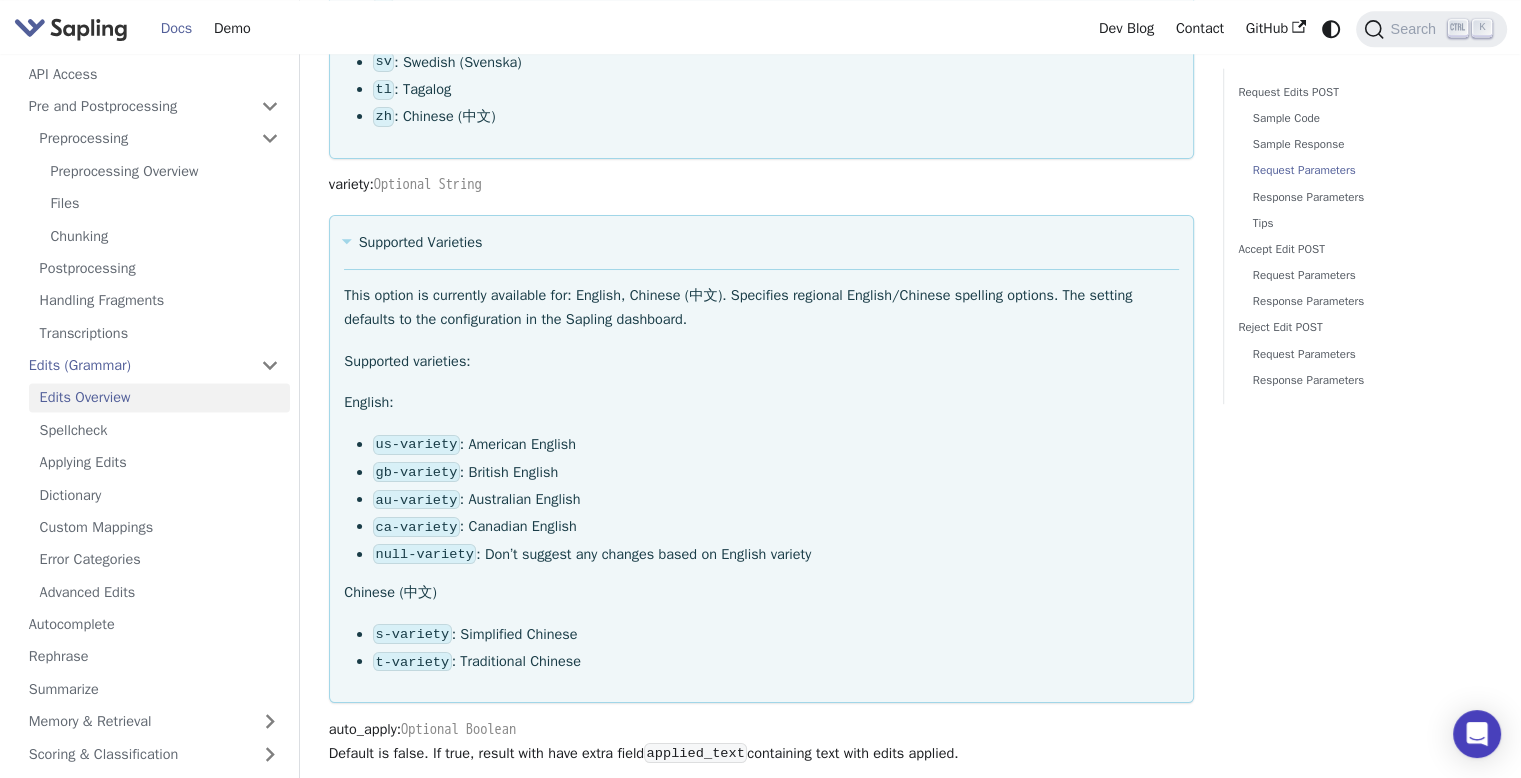 scroll, scrollTop: 2627, scrollLeft: 0, axis: vertical 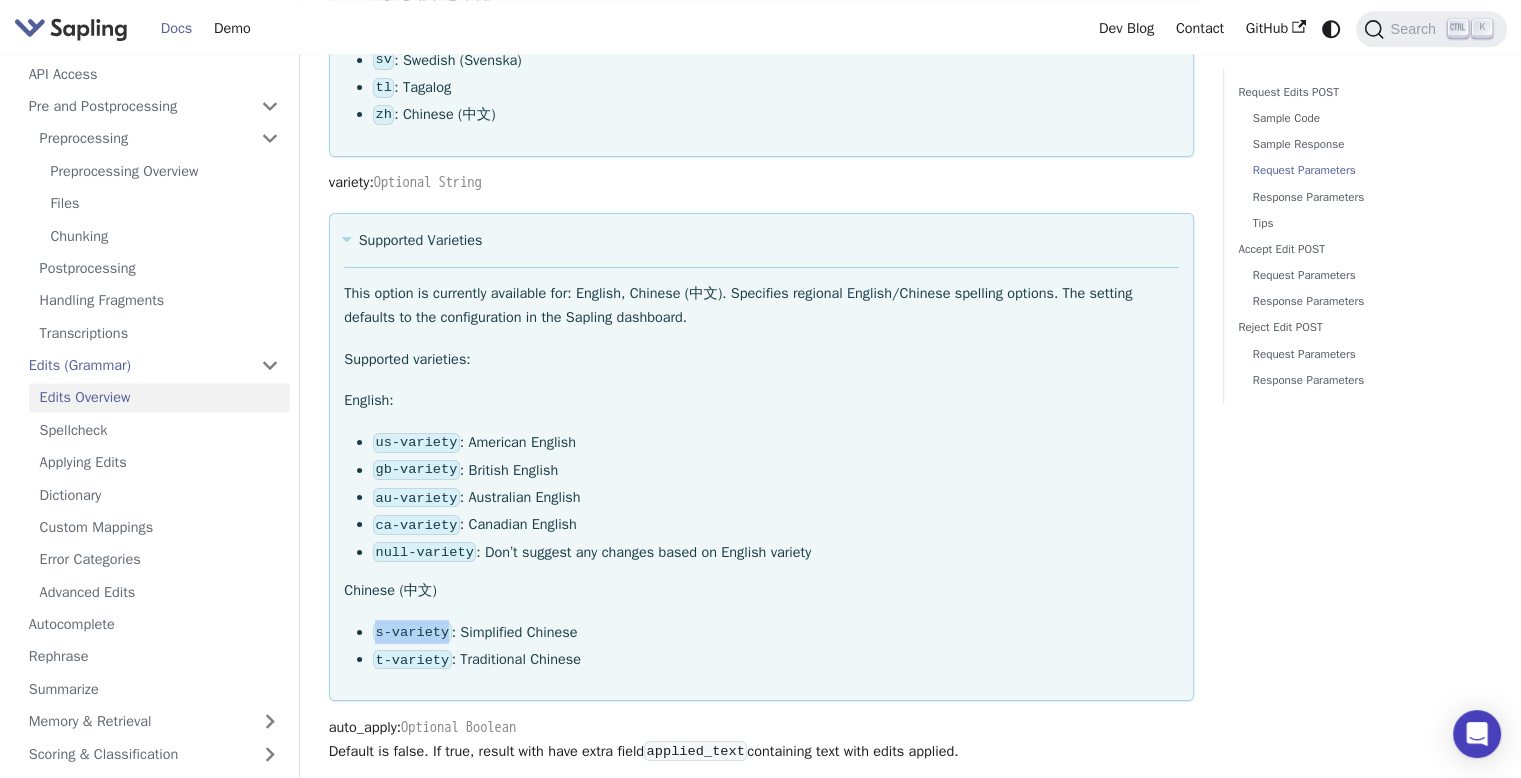 drag, startPoint x: 441, startPoint y: 657, endPoint x: 371, endPoint y: 656, distance: 70.00714 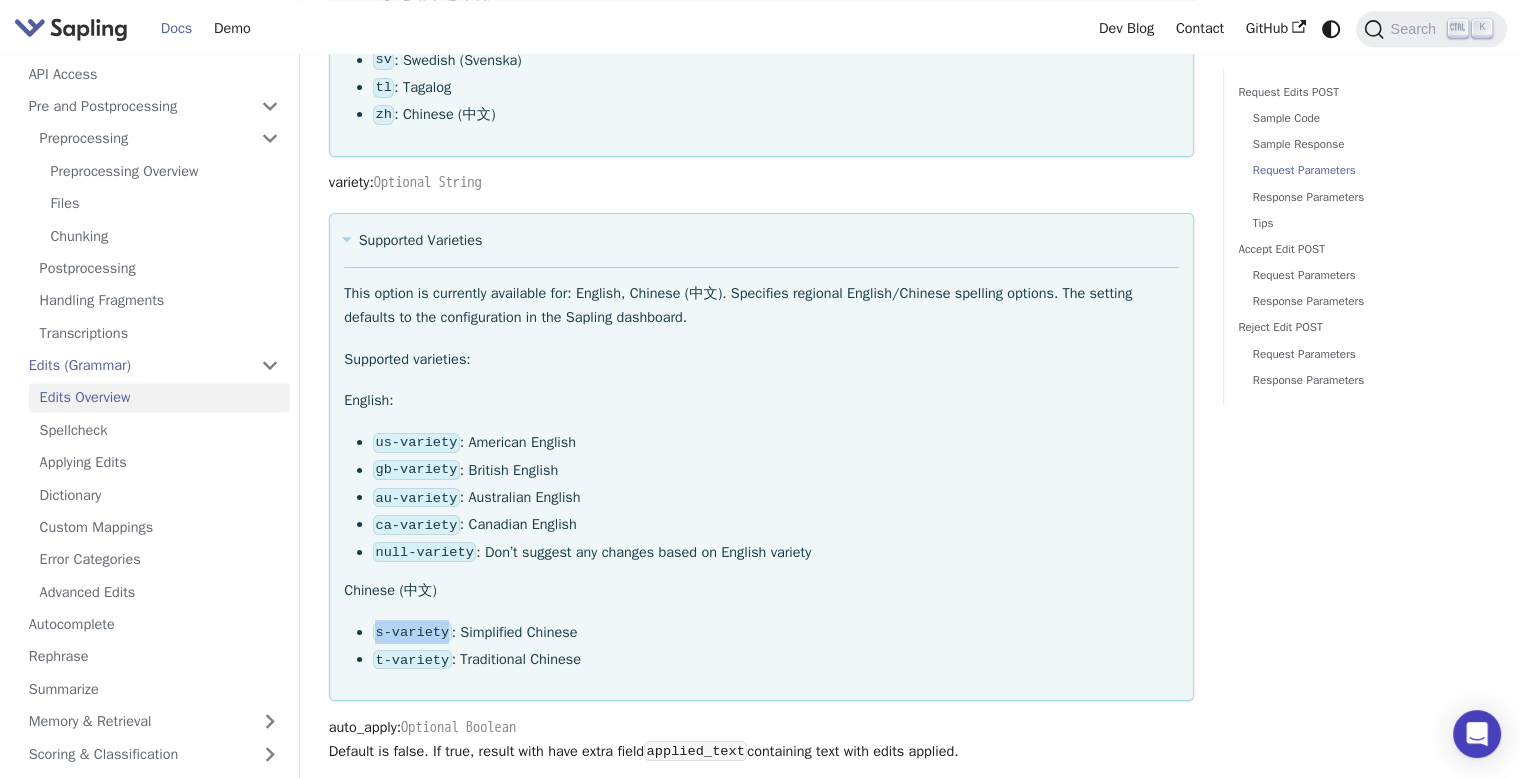 copy on "s-variety" 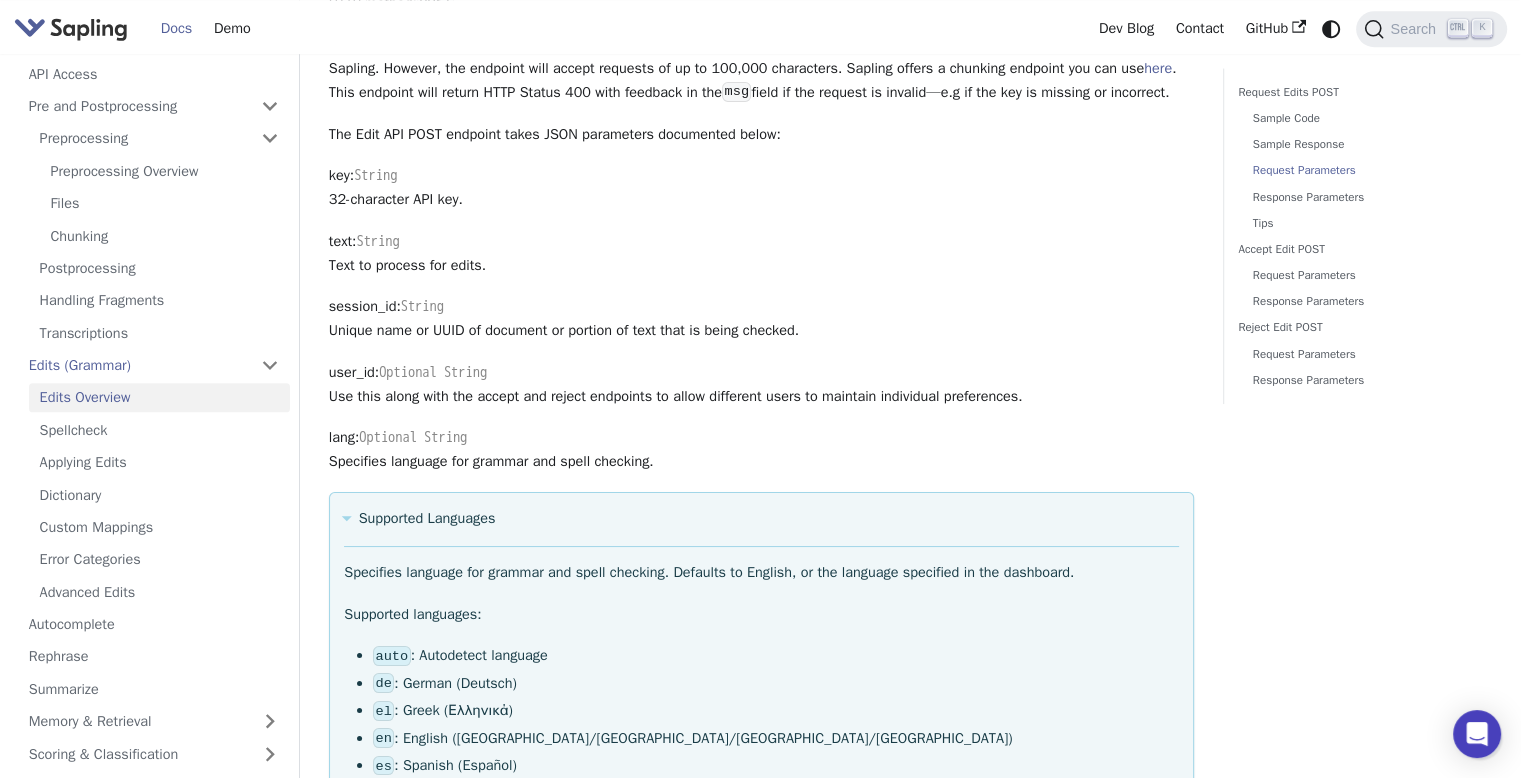 scroll, scrollTop: 1700, scrollLeft: 0, axis: vertical 